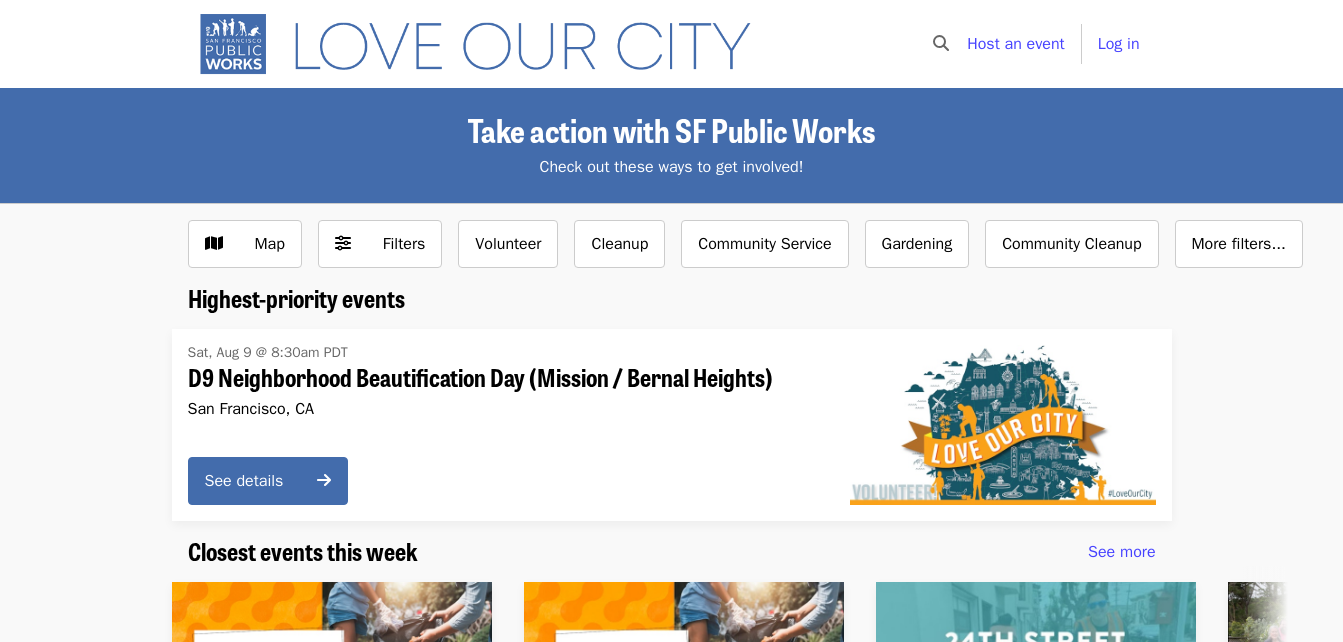 scroll, scrollTop: 0, scrollLeft: 0, axis: both 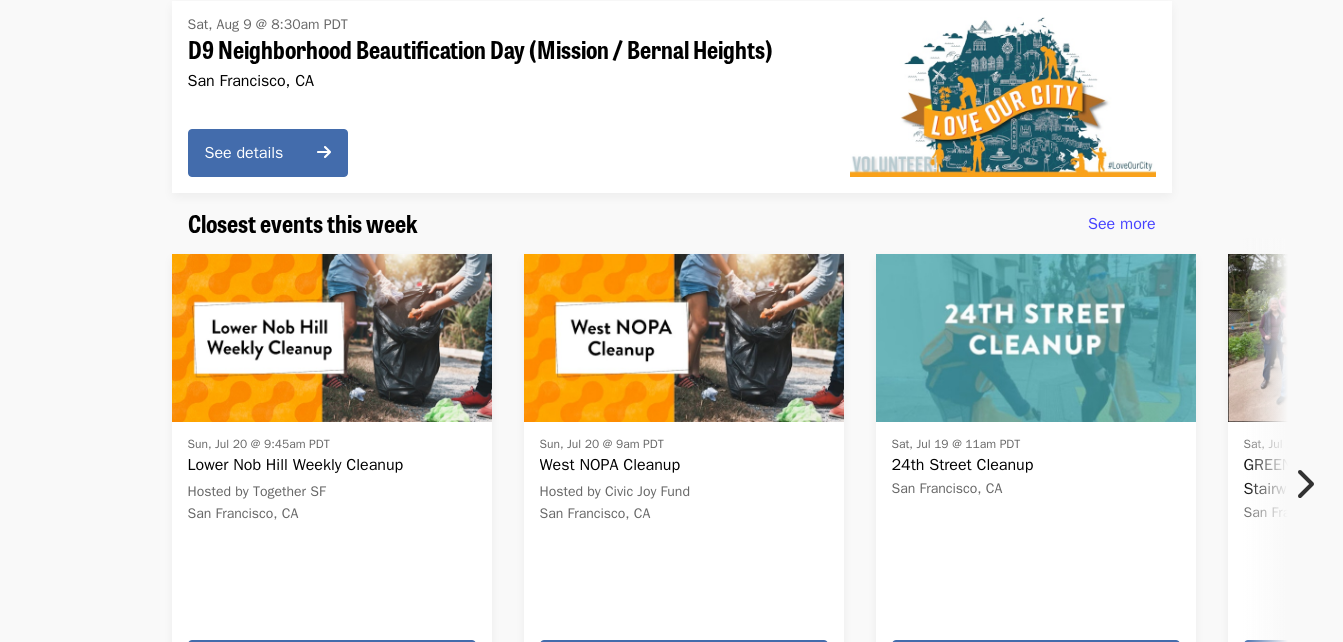 click at bounding box center [332, 338] 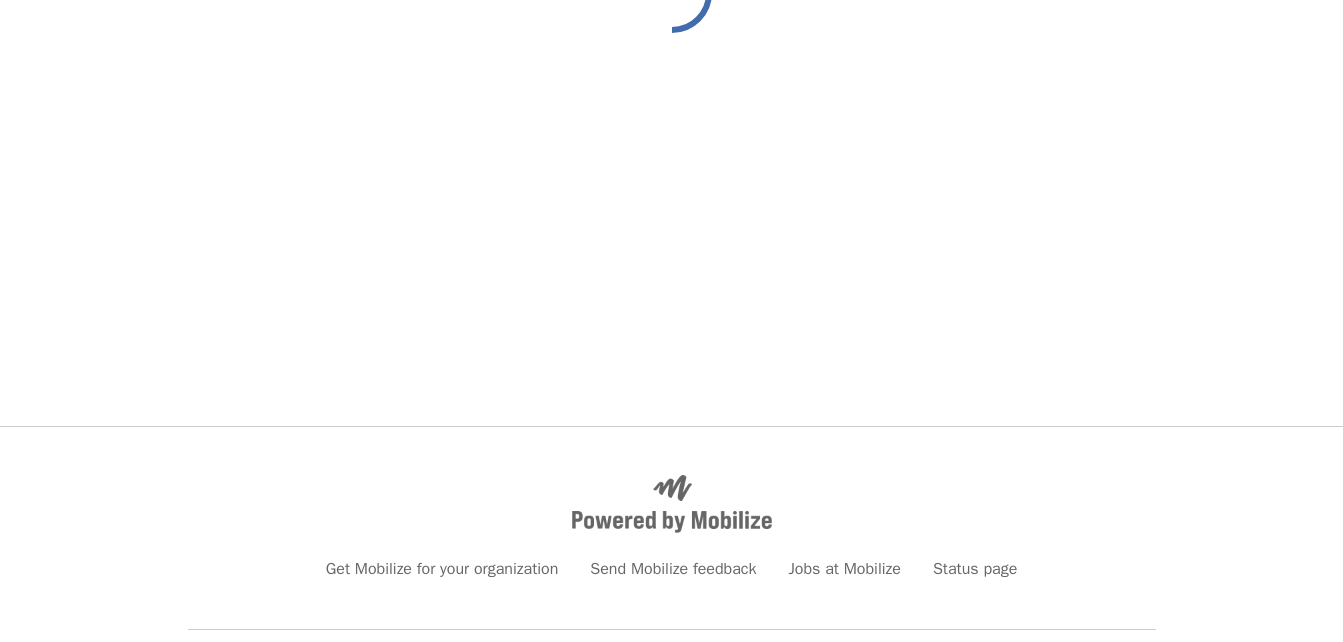 scroll, scrollTop: 0, scrollLeft: 0, axis: both 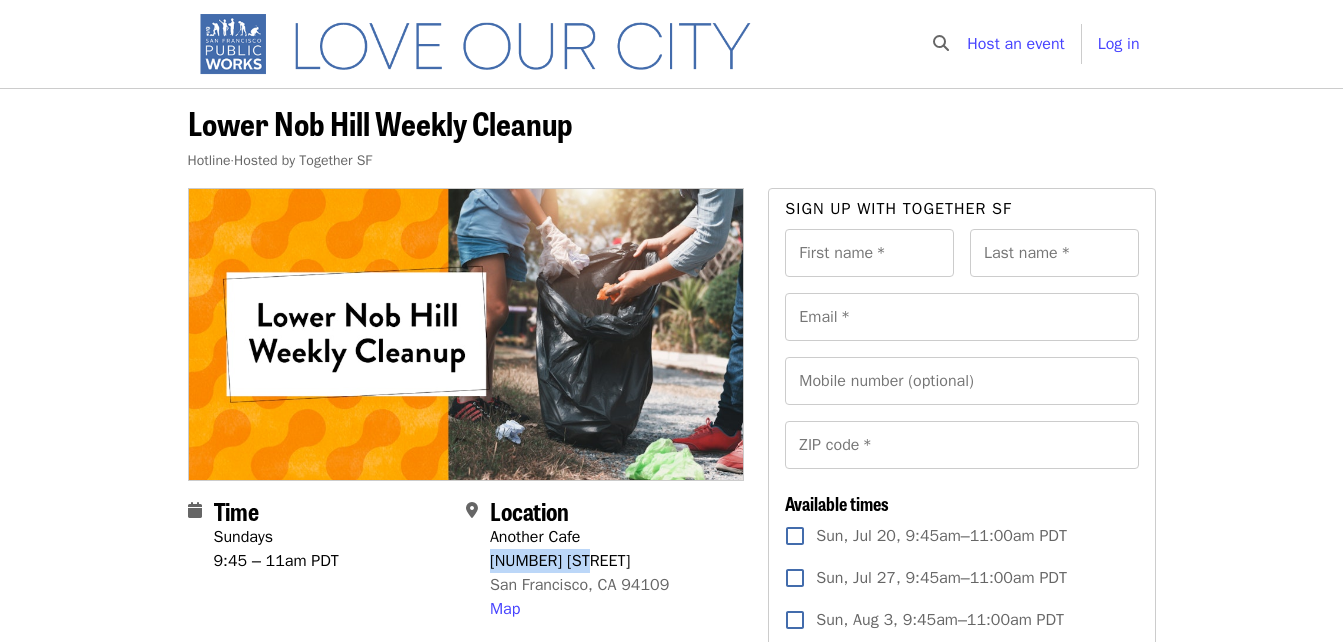 drag, startPoint x: 489, startPoint y: 561, endPoint x: 587, endPoint y: 569, distance: 98.32599 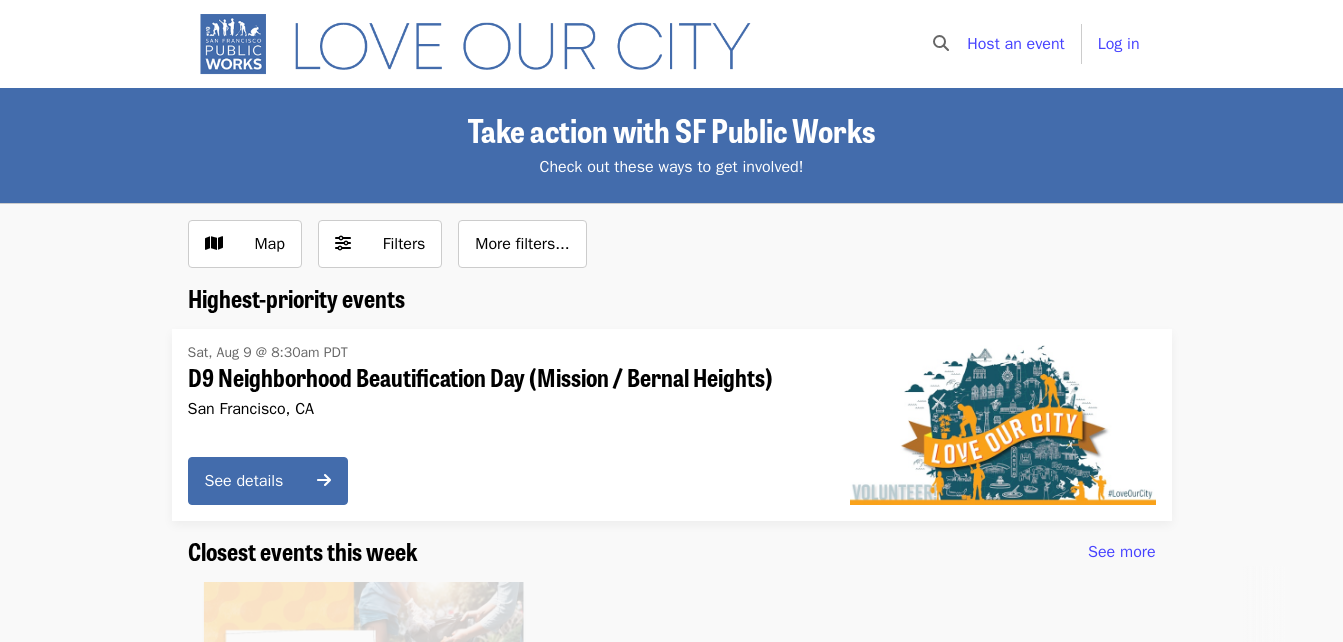 scroll, scrollTop: 328, scrollLeft: 0, axis: vertical 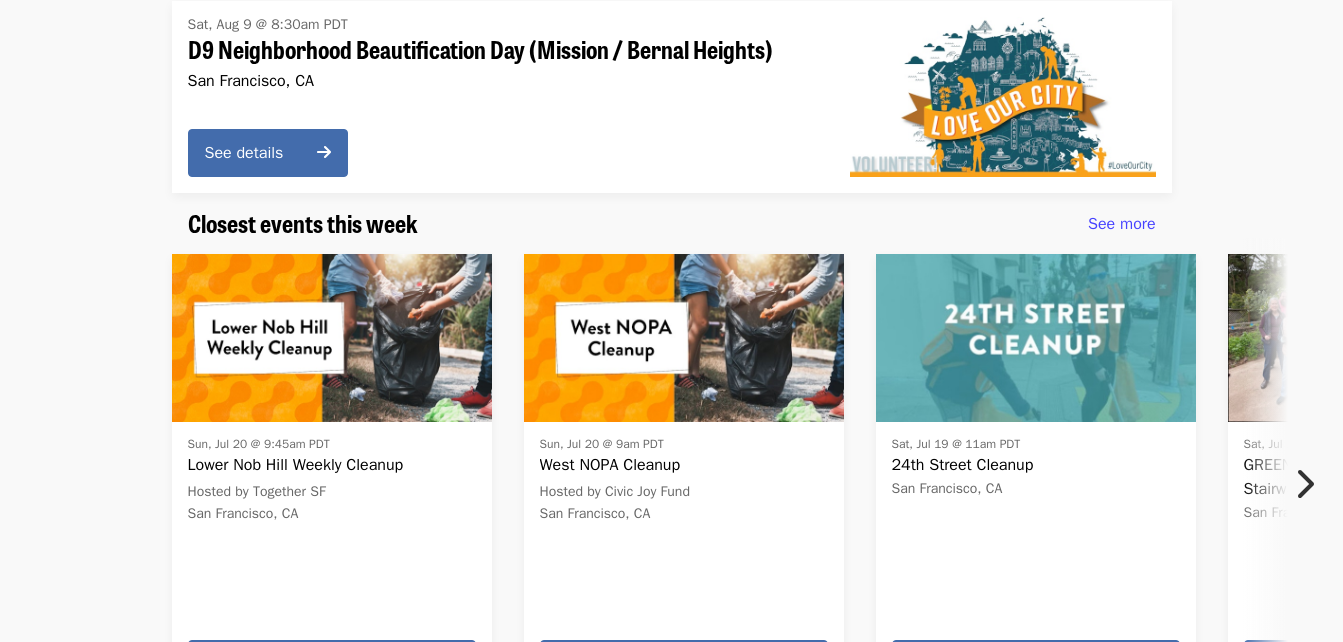 click at bounding box center (684, 338) 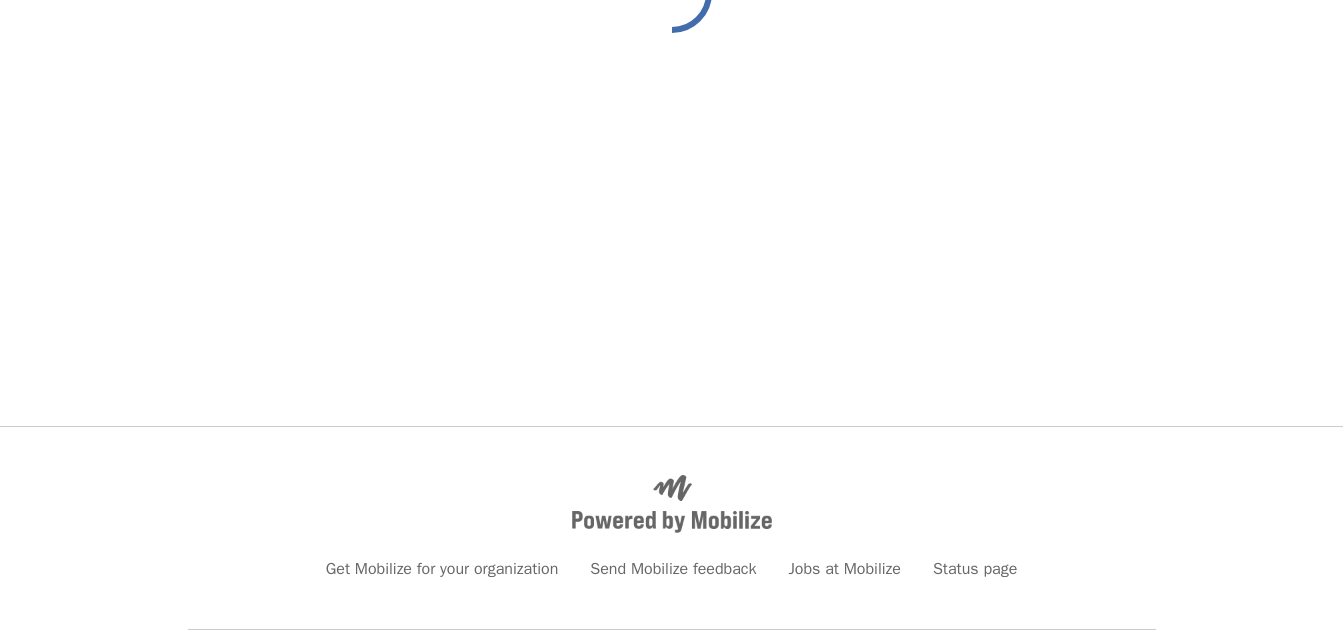 scroll, scrollTop: 0, scrollLeft: 0, axis: both 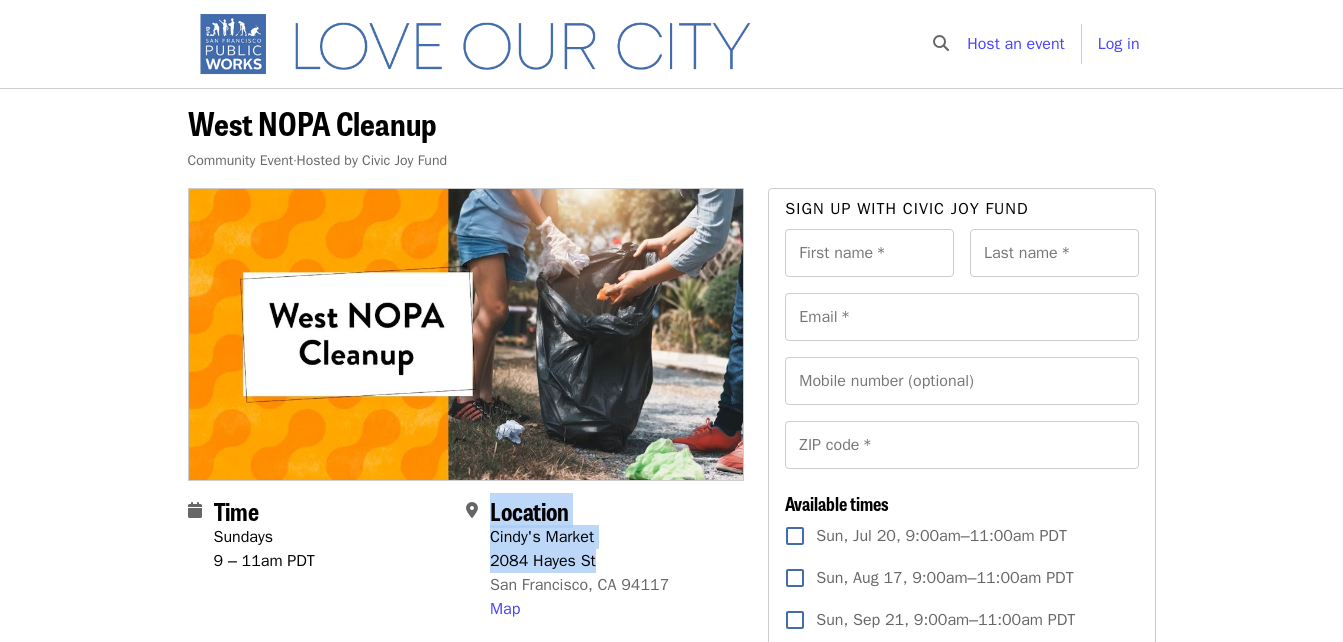 drag, startPoint x: 488, startPoint y: 561, endPoint x: 613, endPoint y: 561, distance: 125 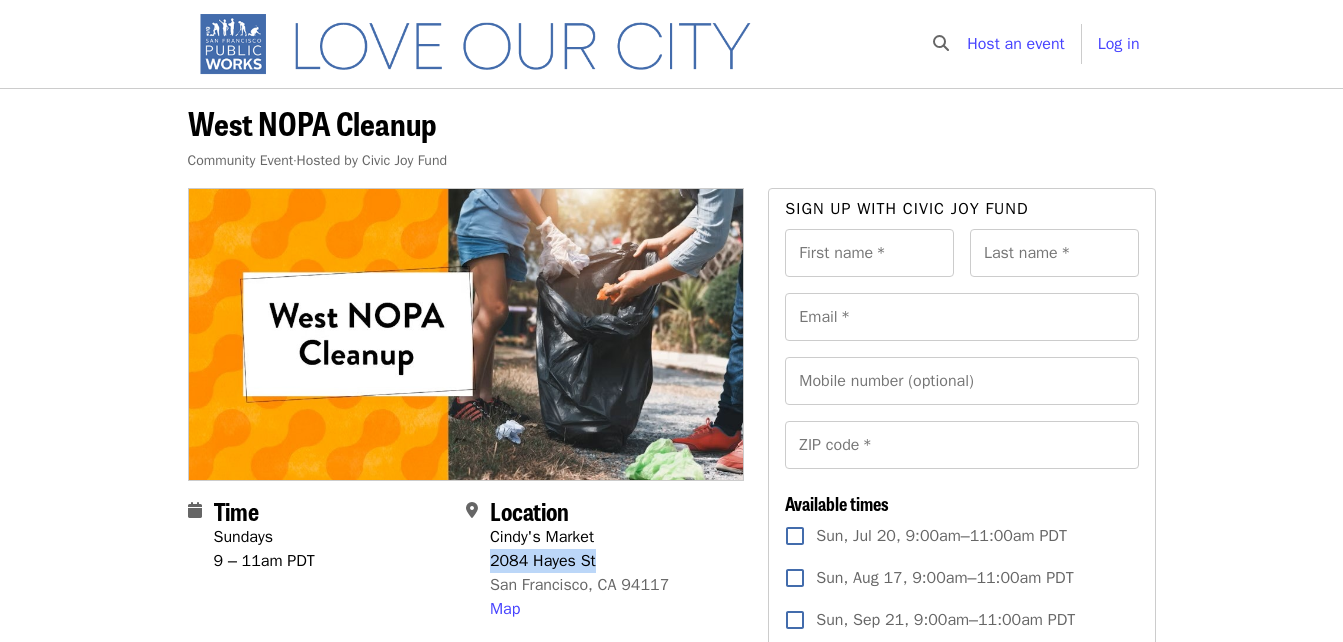 drag, startPoint x: 489, startPoint y: 560, endPoint x: 609, endPoint y: 568, distance: 120.26637 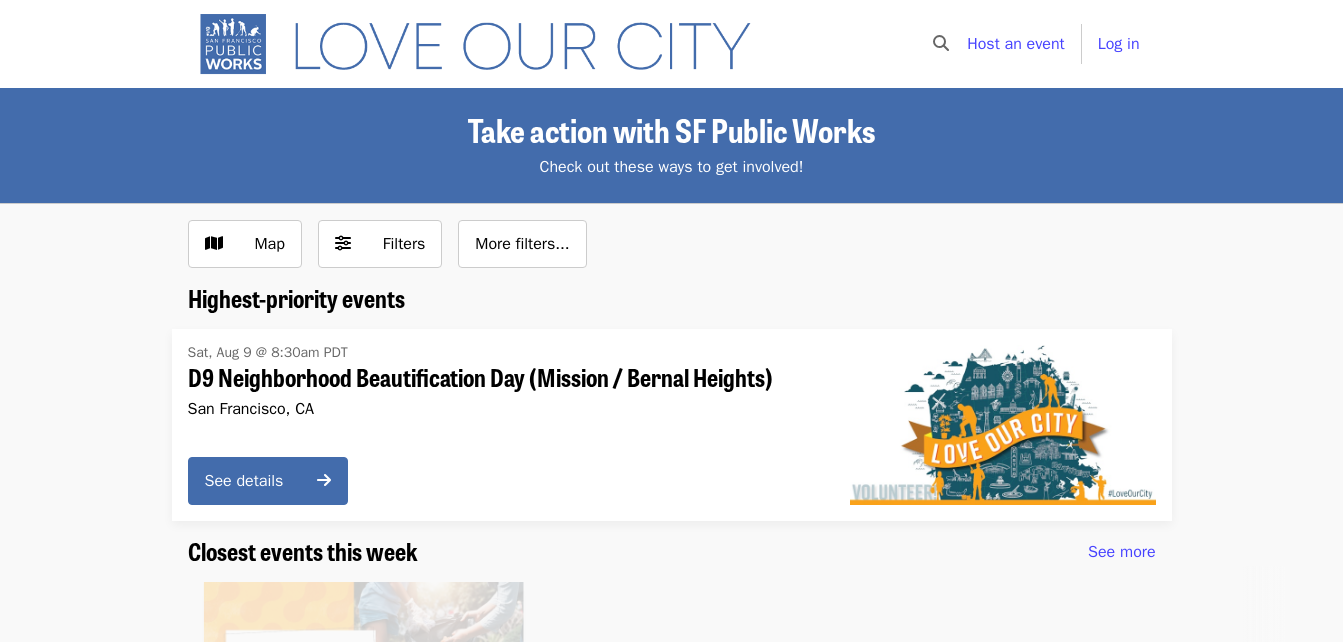 scroll, scrollTop: 328, scrollLeft: 0, axis: vertical 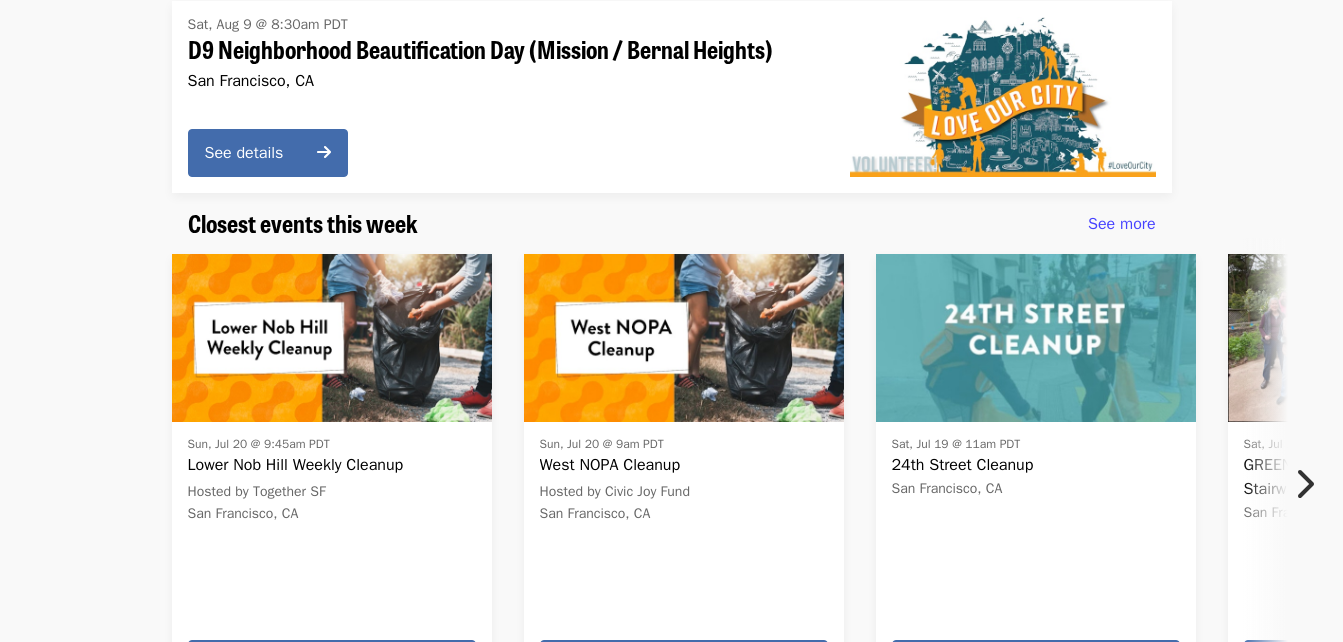 click at bounding box center (1036, 338) 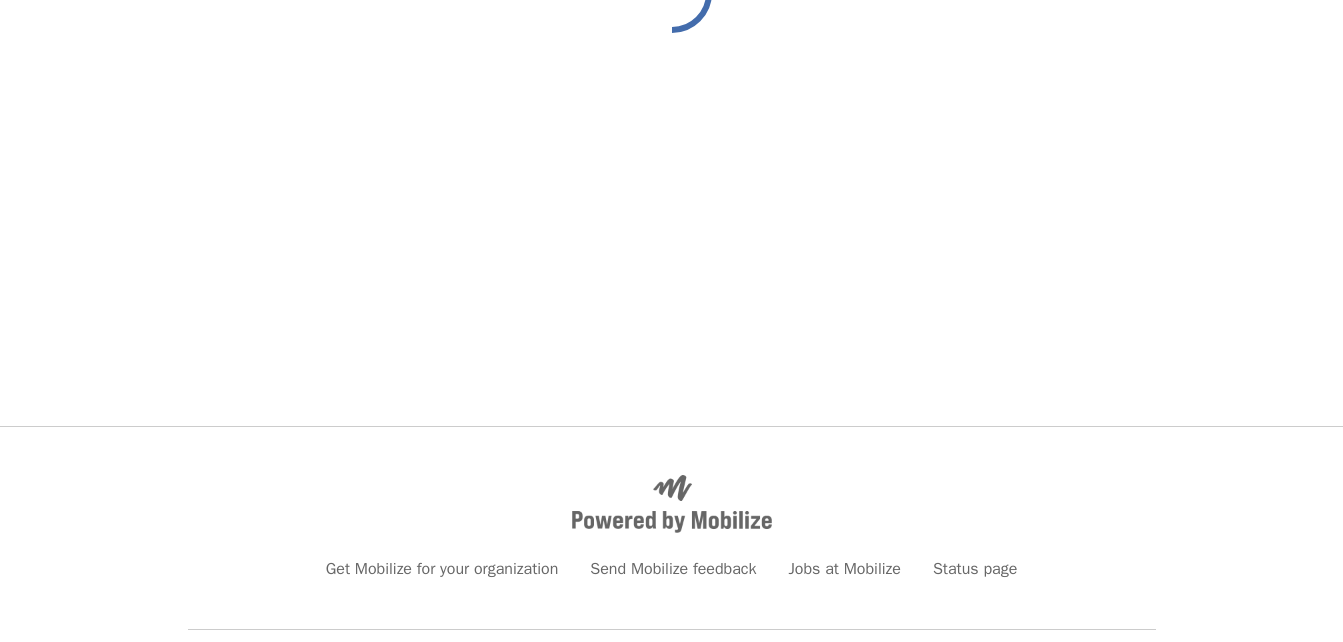 scroll, scrollTop: 0, scrollLeft: 0, axis: both 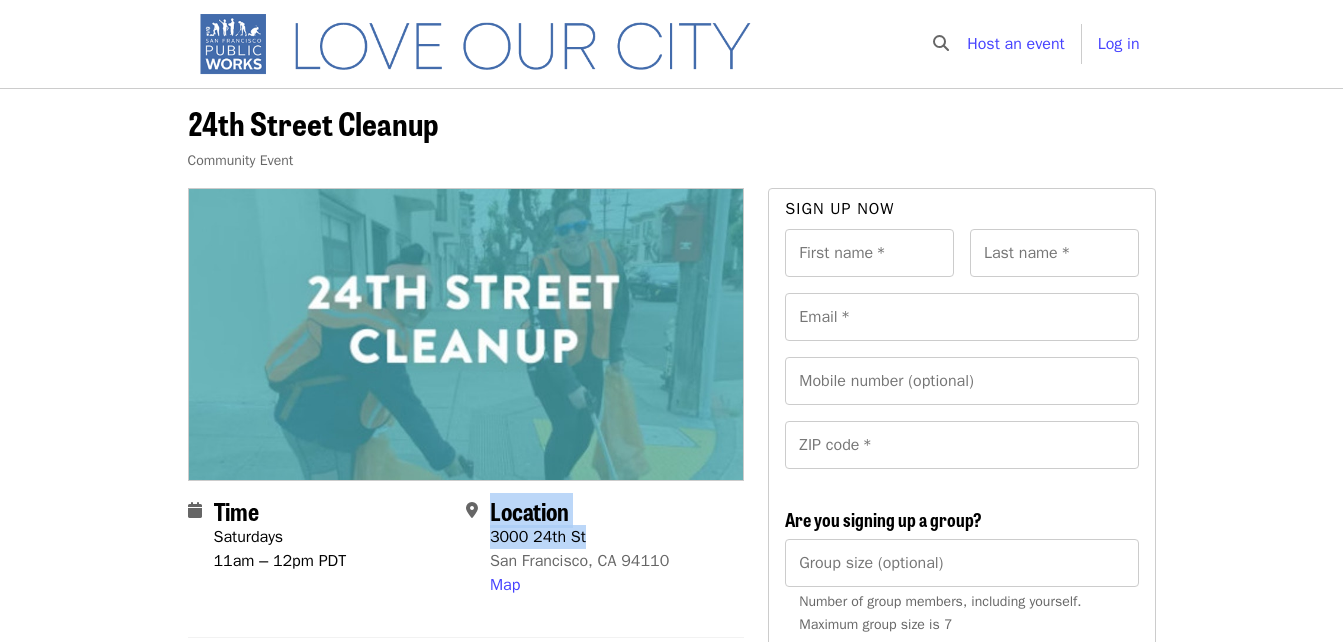 drag, startPoint x: 488, startPoint y: 536, endPoint x: 593, endPoint y: 547, distance: 105.574615 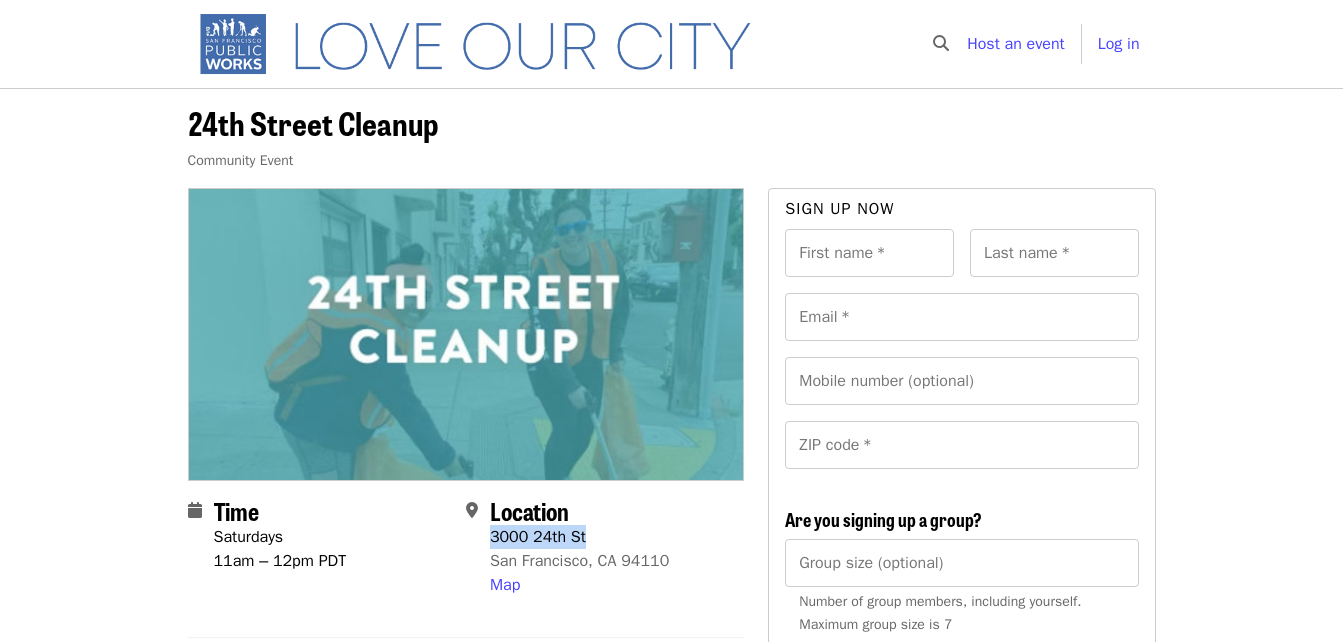 drag, startPoint x: 492, startPoint y: 537, endPoint x: 604, endPoint y: 540, distance: 112.04017 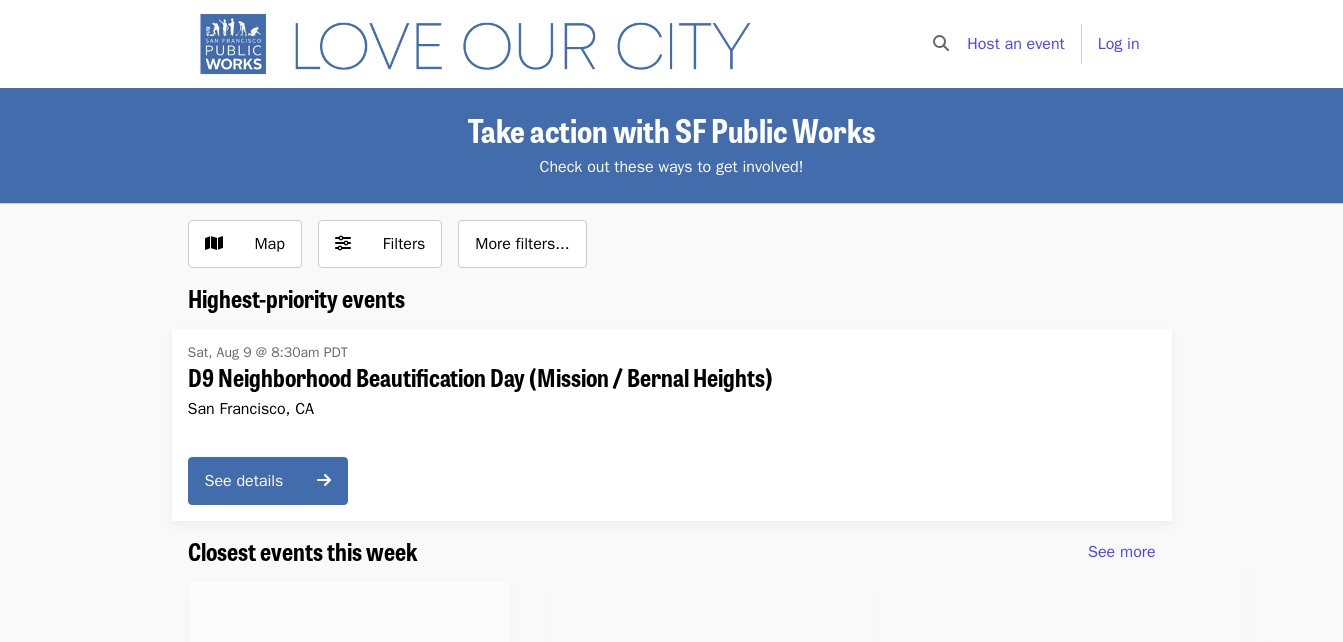 scroll, scrollTop: 1945, scrollLeft: 0, axis: vertical 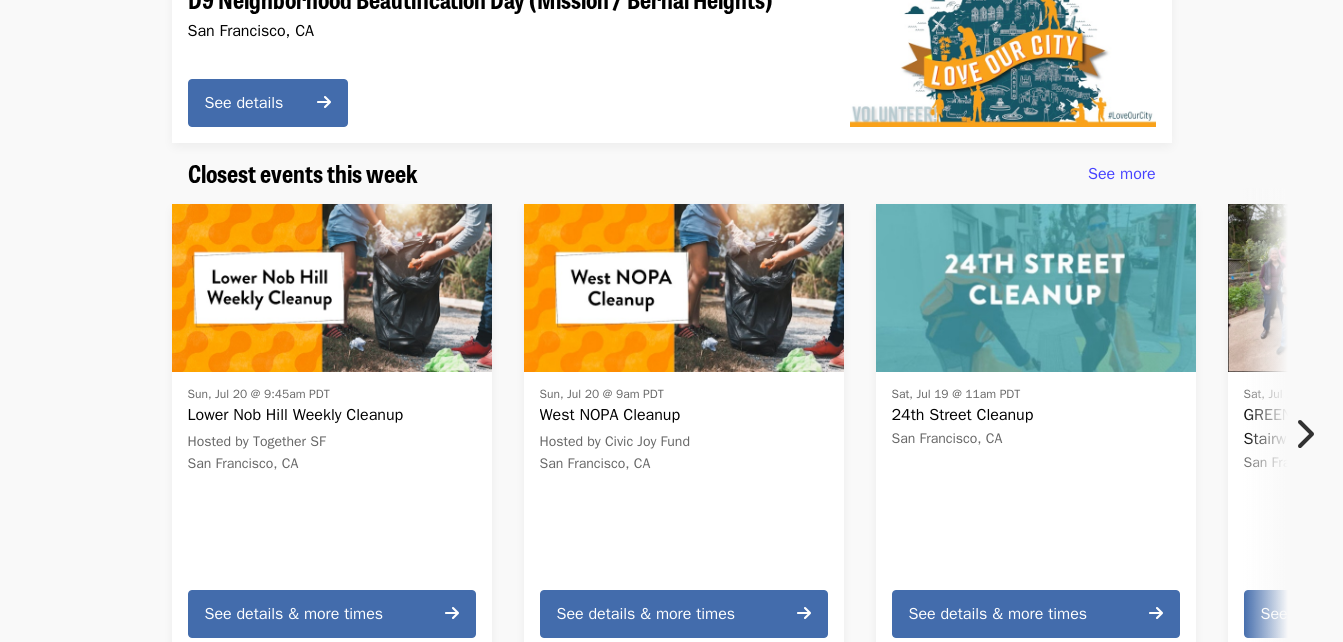 click at bounding box center [1304, 434] 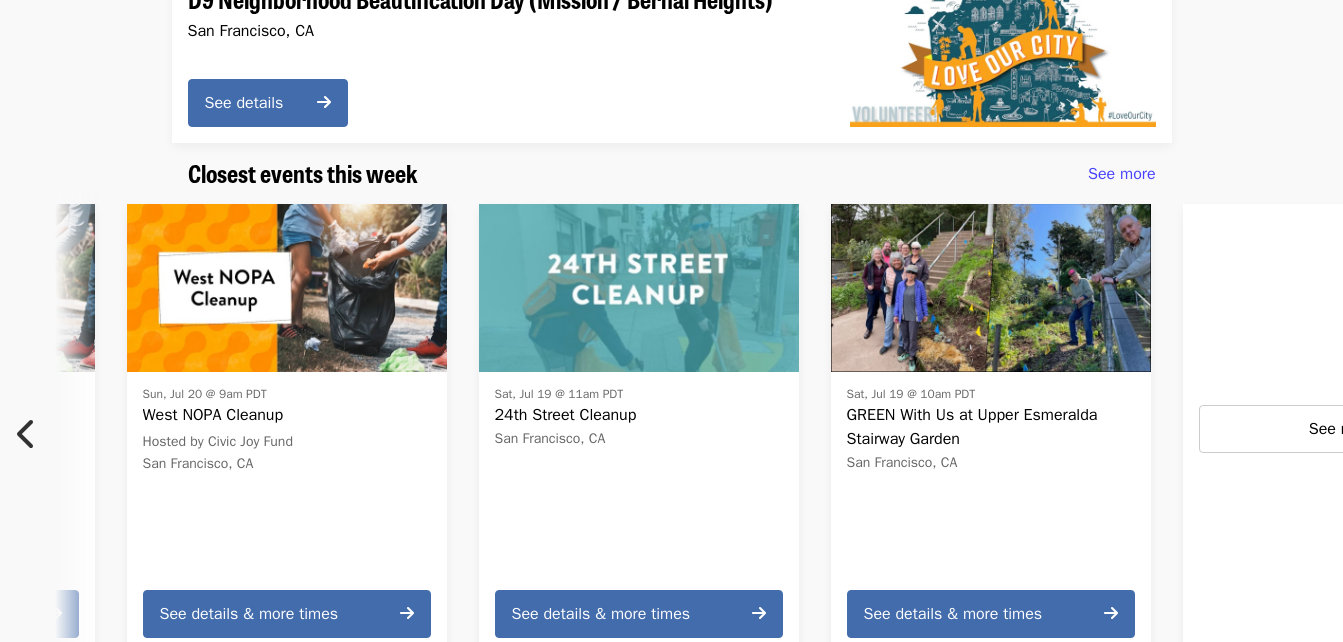 scroll, scrollTop: 0, scrollLeft: 880, axis: horizontal 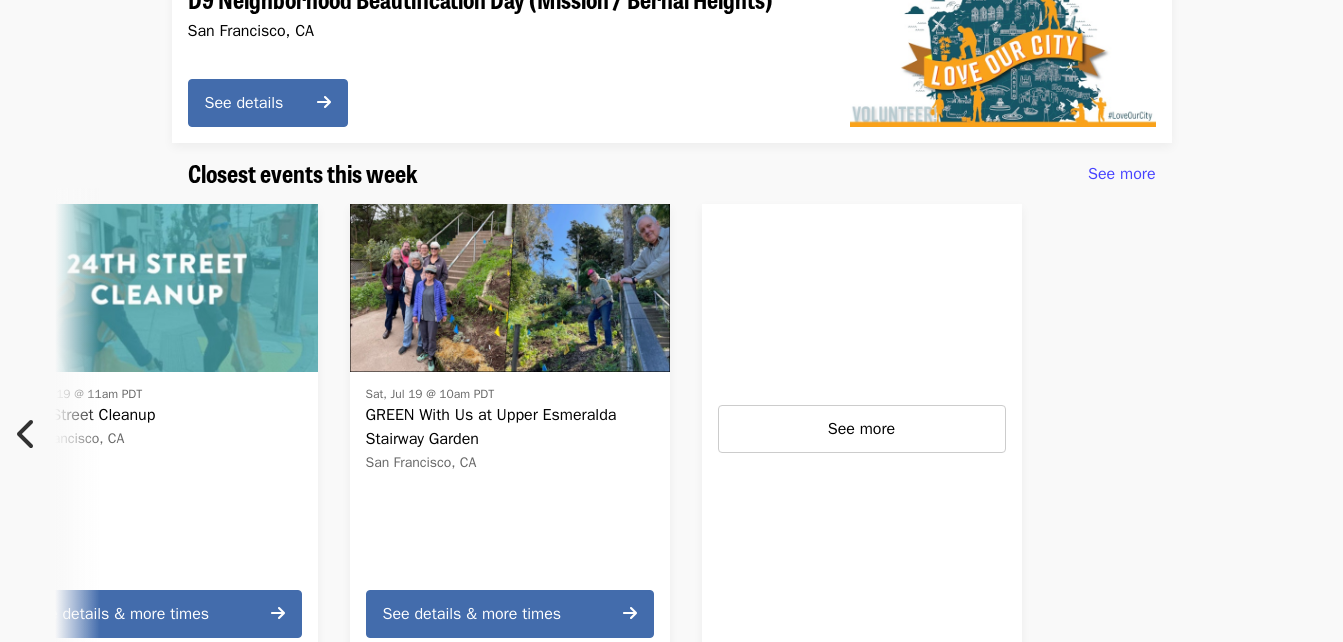 click at bounding box center [1239, 429] 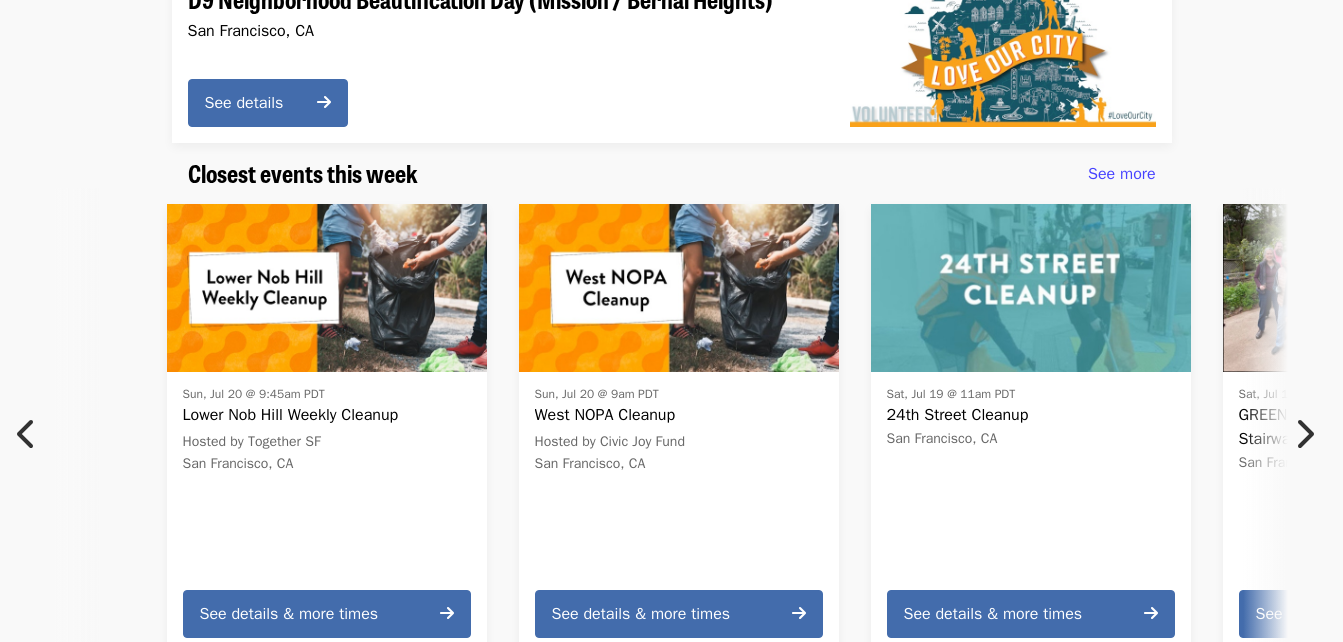 scroll, scrollTop: 0, scrollLeft: 0, axis: both 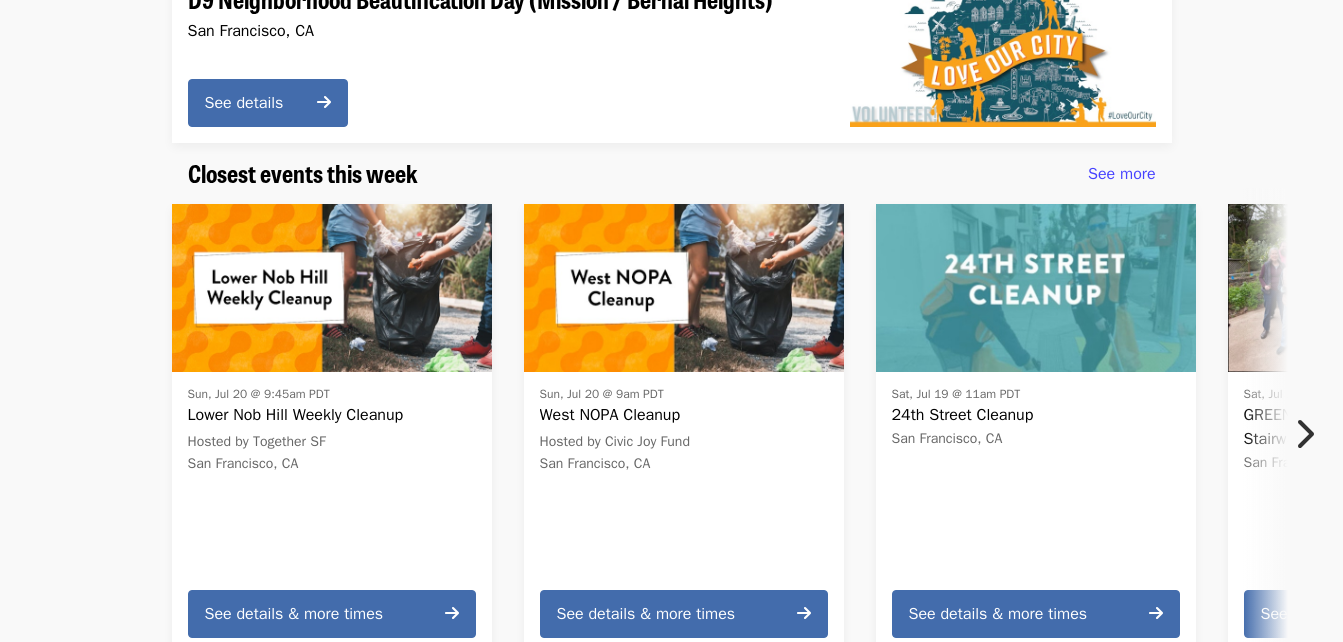 click on "Sun, Jul 20 @ 9:45am PDT Lower Nob Hill Weekly Cleanup Hosted by Together SF San Francisco, CA See details & more times   Sun, Jul 20 @ 9am PDT West NOPA Cleanup Hosted by Civic Joy Fund San Francisco, CA See details & more times   Sat, Jul 19 @ 11am PDT 24th Street Cleanup San Francisco, CA See details & more times   Sat, Jul 19 @ 10am PDT GREEN With Us at Upper Esmeralda Stairway Garden San Francisco, CA See details & more times See more" at bounding box center (663, 429) 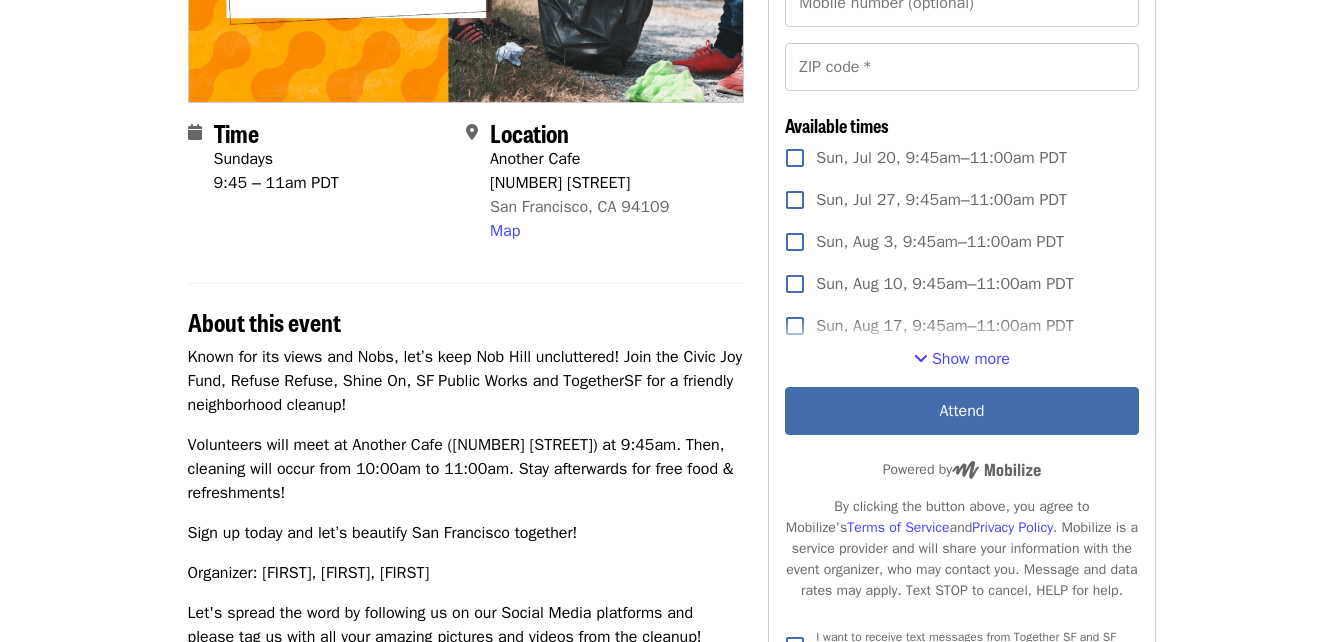 scroll, scrollTop: 0, scrollLeft: 0, axis: both 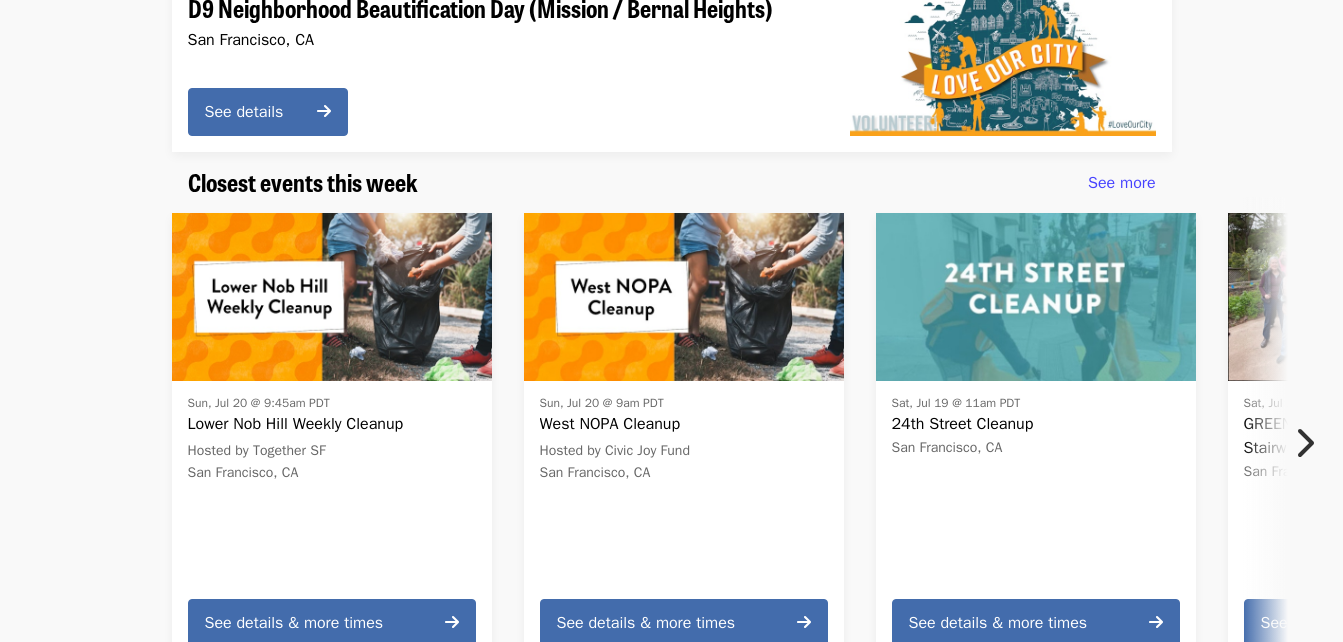 click at bounding box center [332, 297] 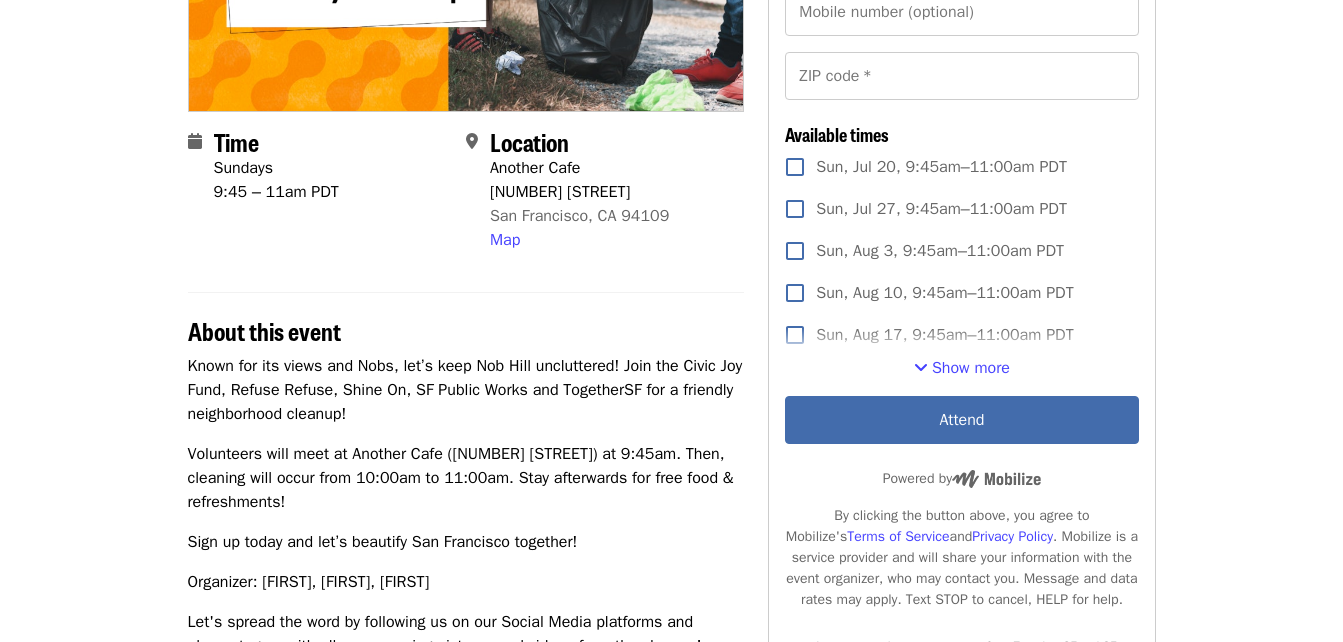 scroll, scrollTop: 0, scrollLeft: 0, axis: both 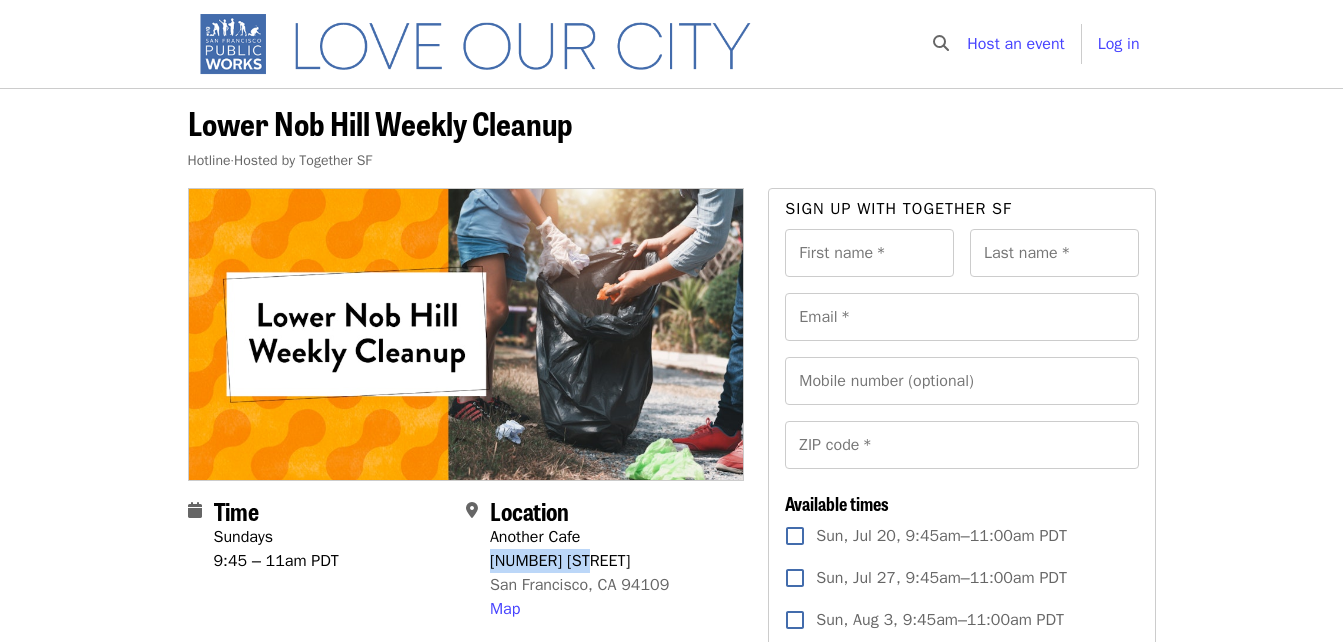 drag, startPoint x: 491, startPoint y: 555, endPoint x: 590, endPoint y: 563, distance: 99.32271 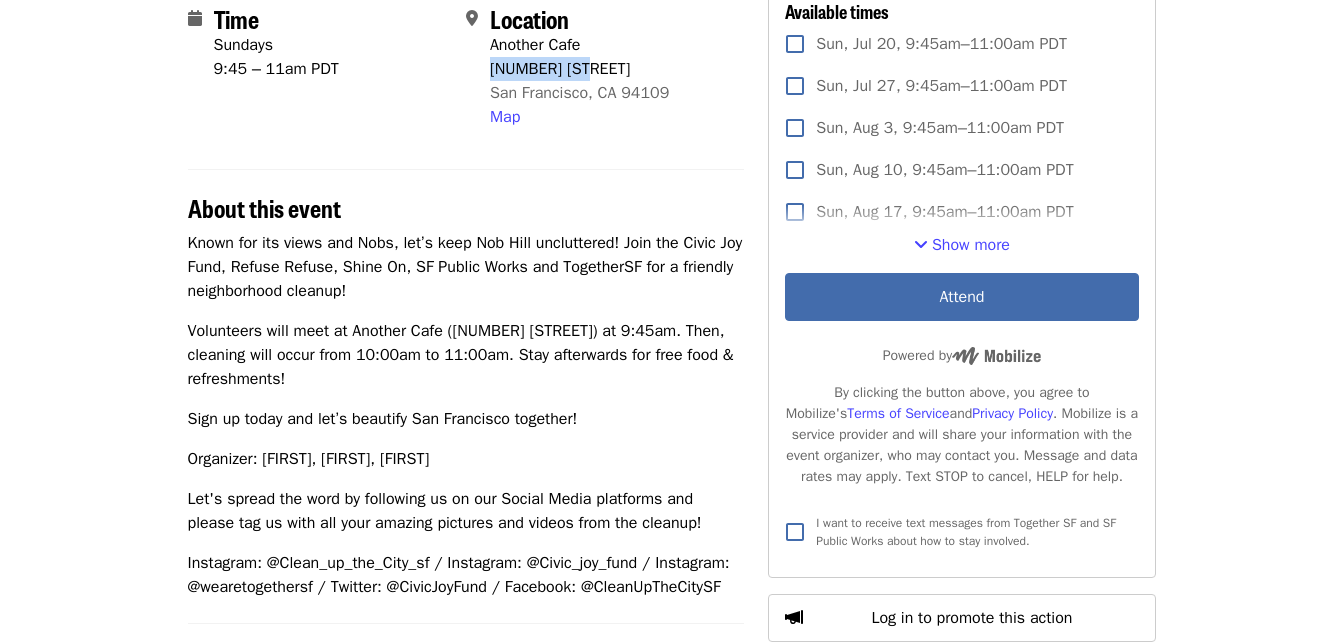 scroll, scrollTop: 496, scrollLeft: 0, axis: vertical 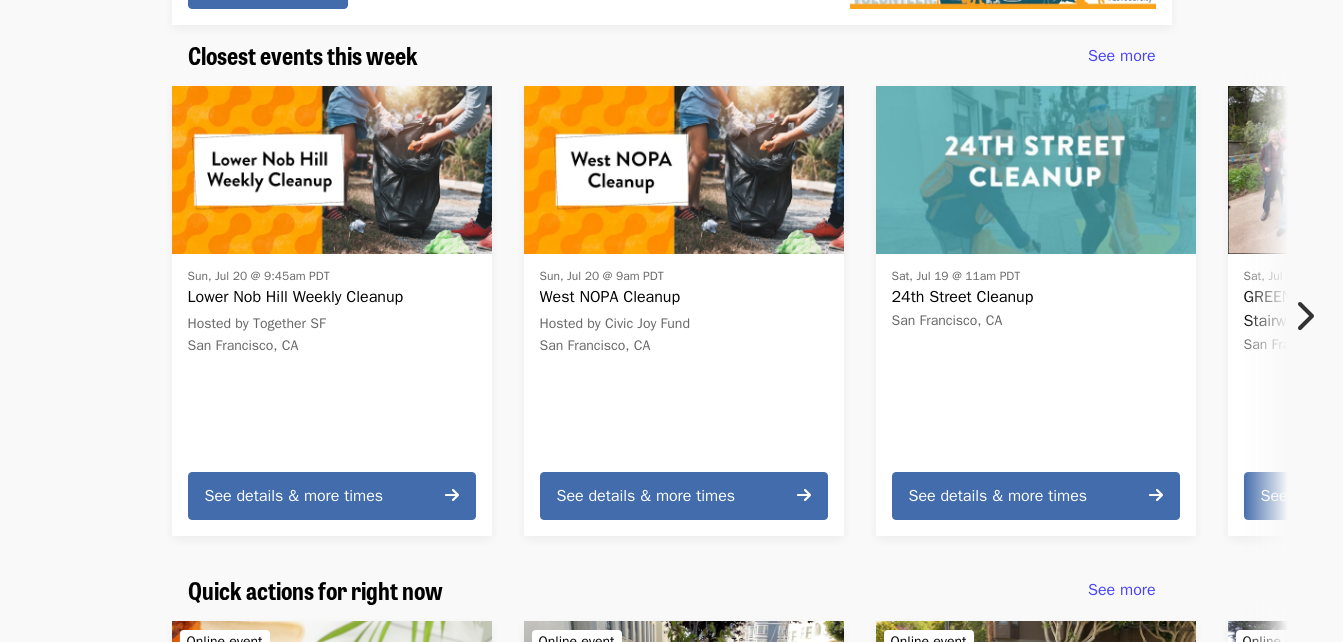 click at bounding box center (1304, 316) 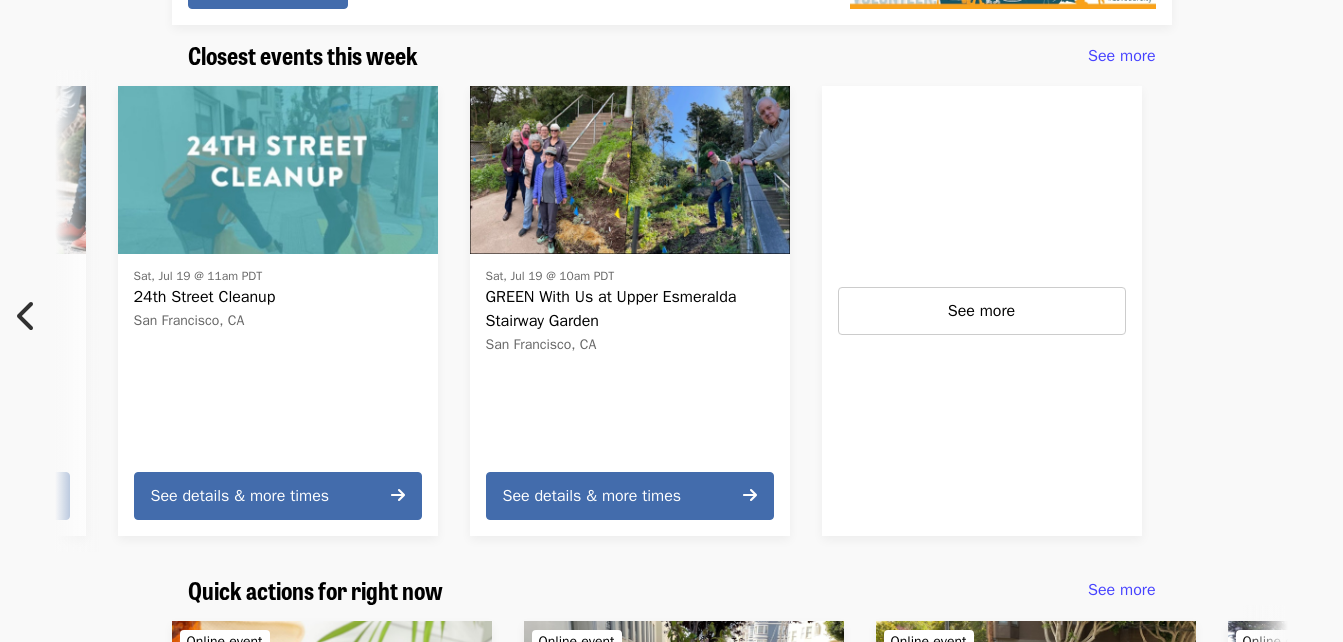 scroll, scrollTop: 0, scrollLeft: 880, axis: horizontal 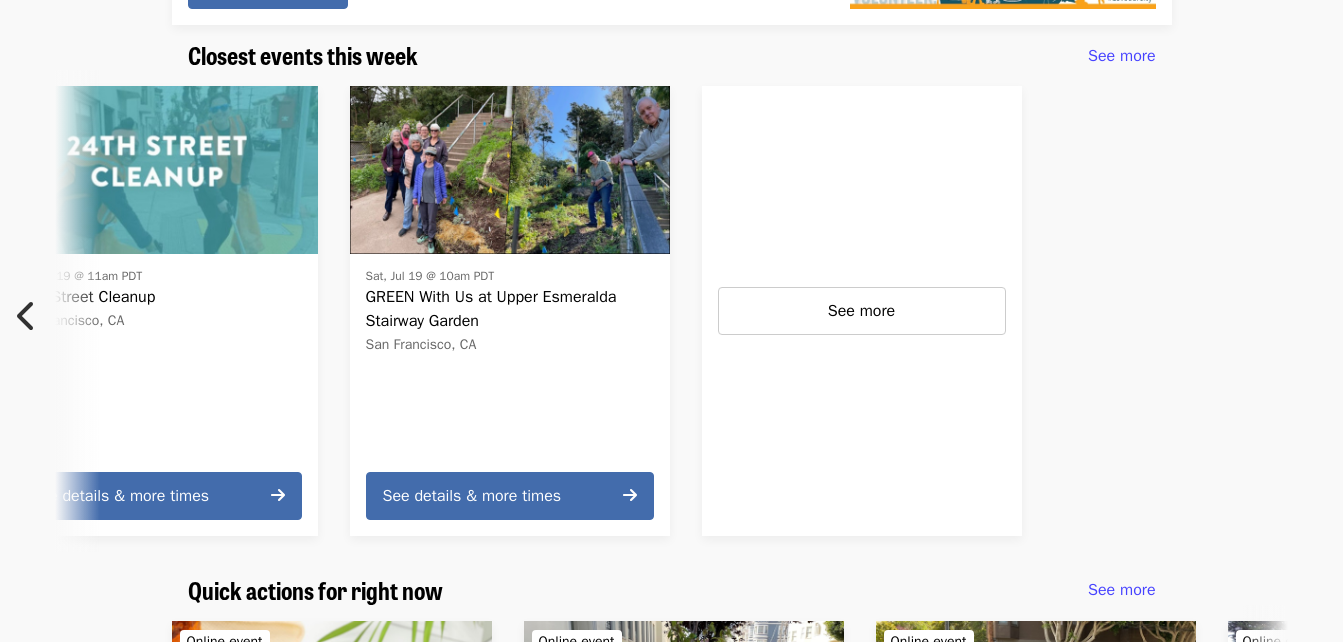 click at bounding box center (27, 316) 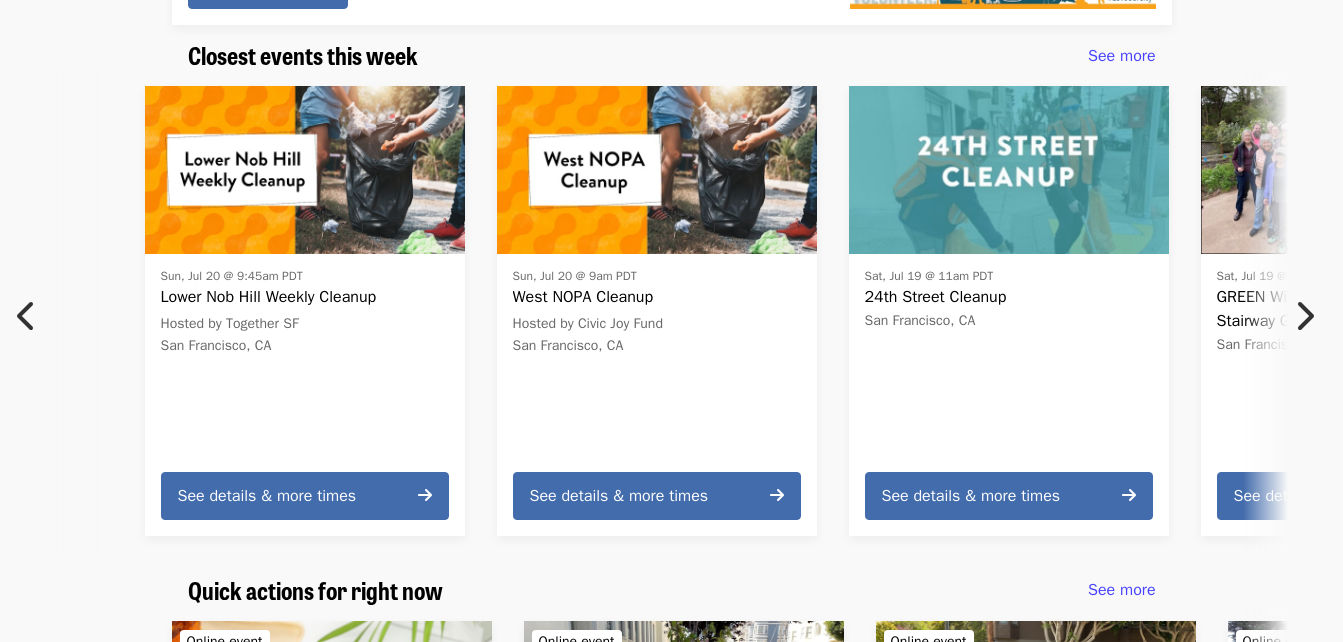 scroll, scrollTop: 0, scrollLeft: 0, axis: both 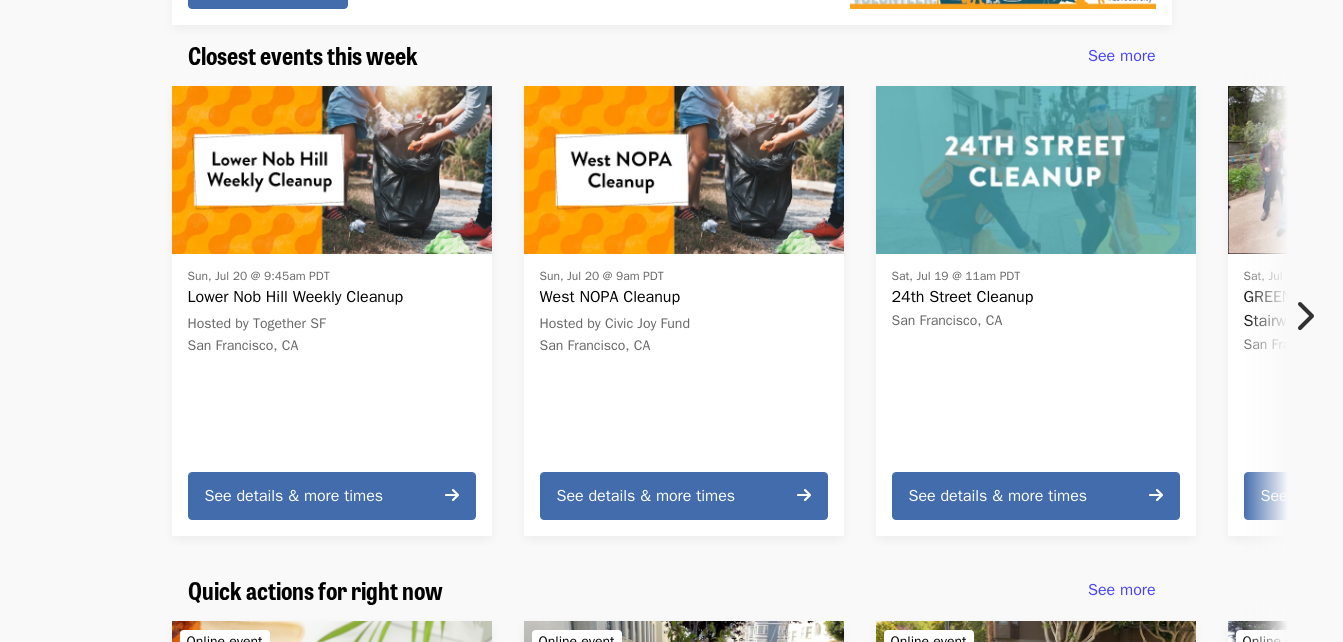 click at bounding box center (684, 170) 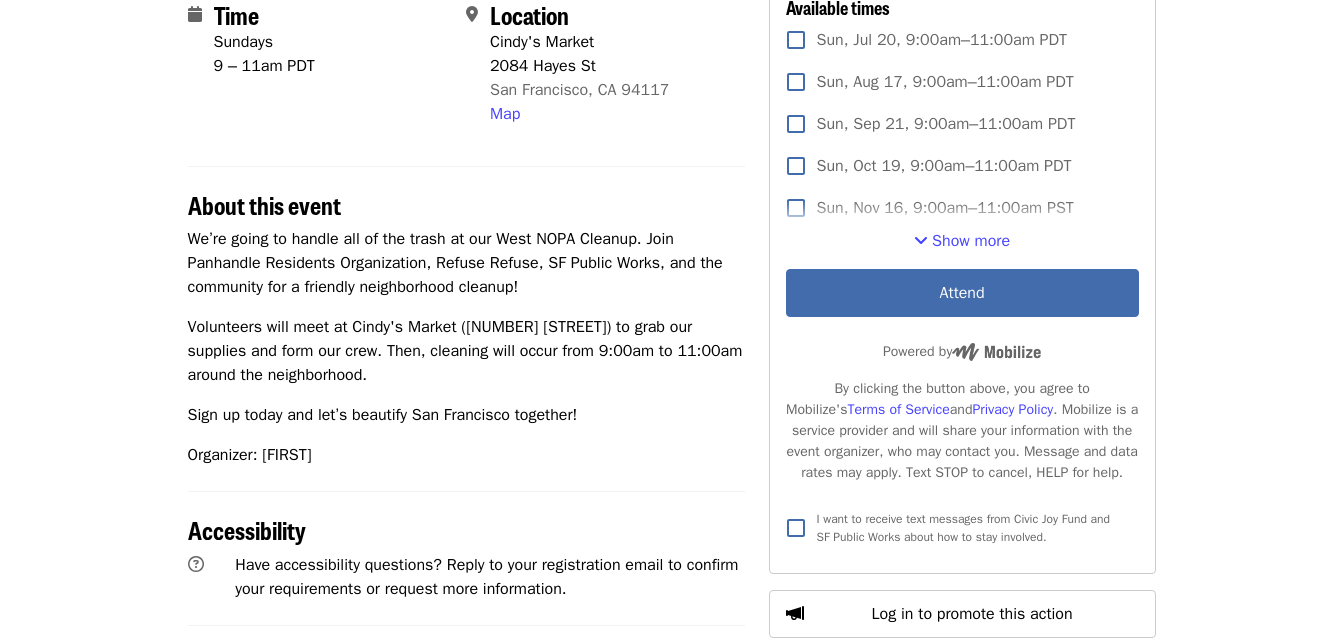 scroll, scrollTop: 0, scrollLeft: 0, axis: both 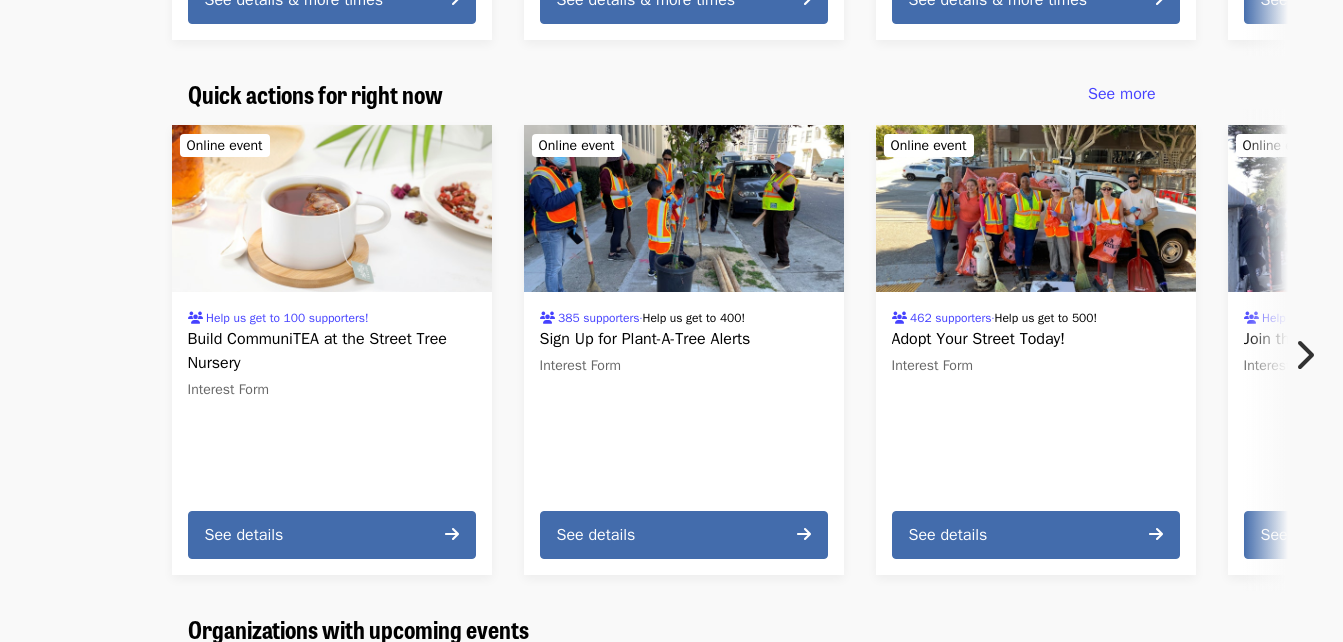 click at bounding box center [1304, 355] 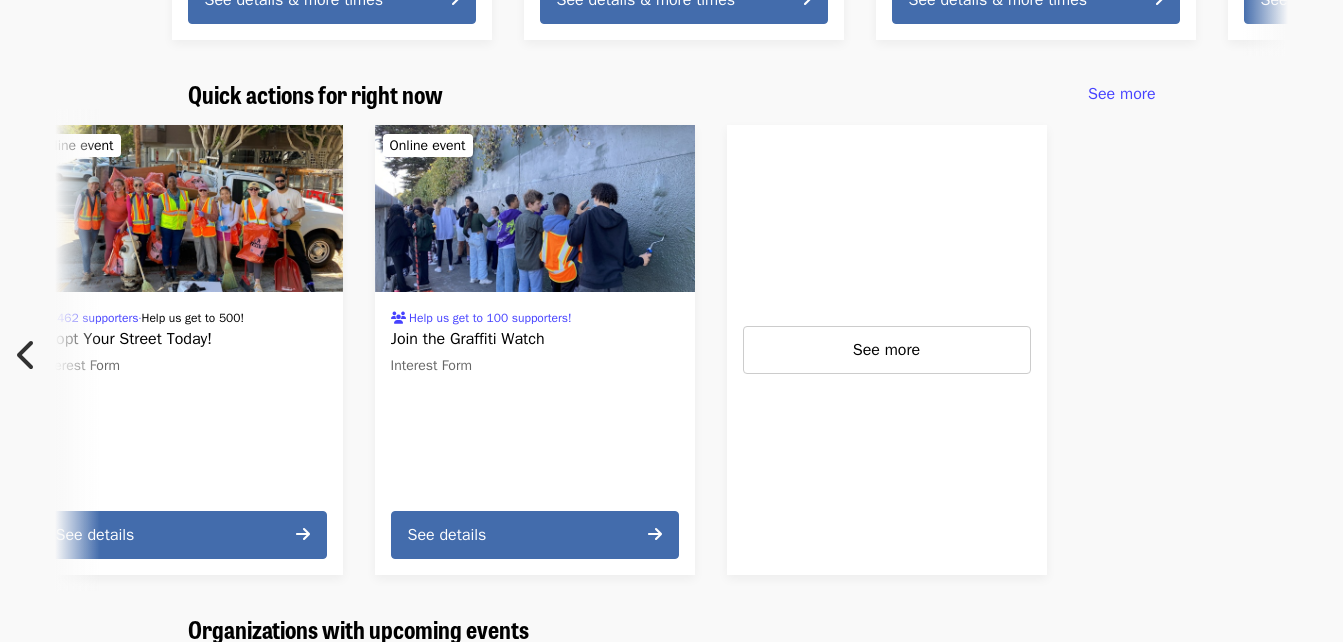 scroll, scrollTop: 0, scrollLeft: 880, axis: horizontal 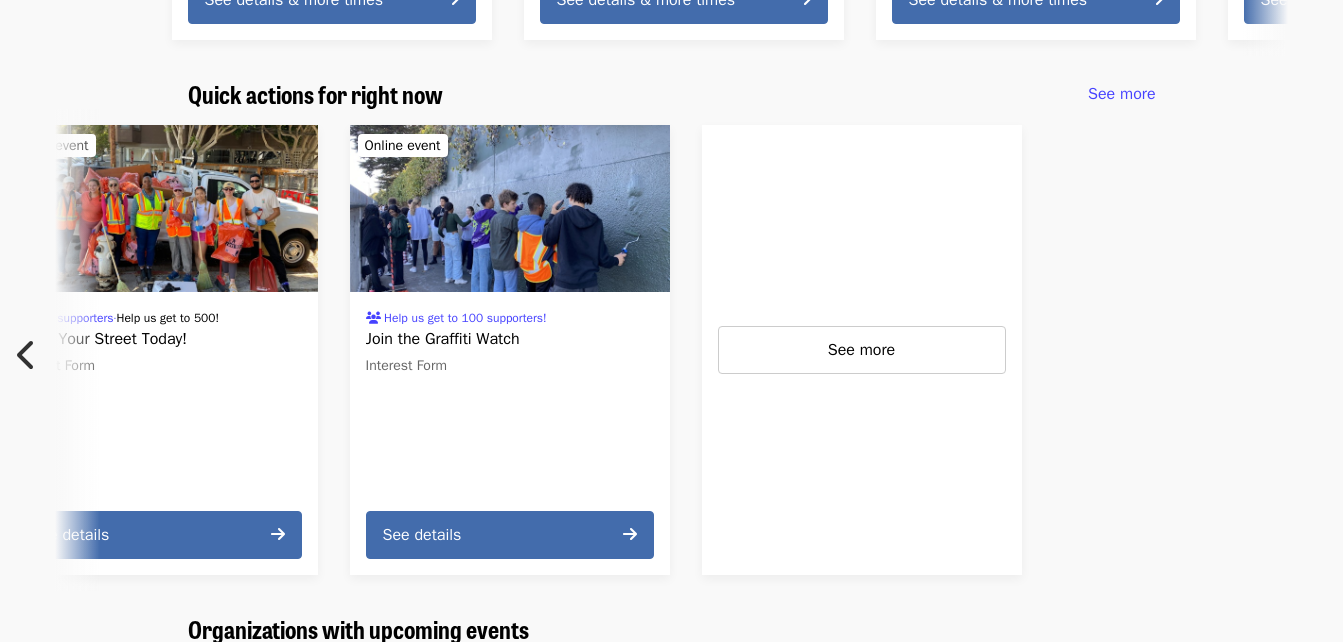 click at bounding box center [510, 209] 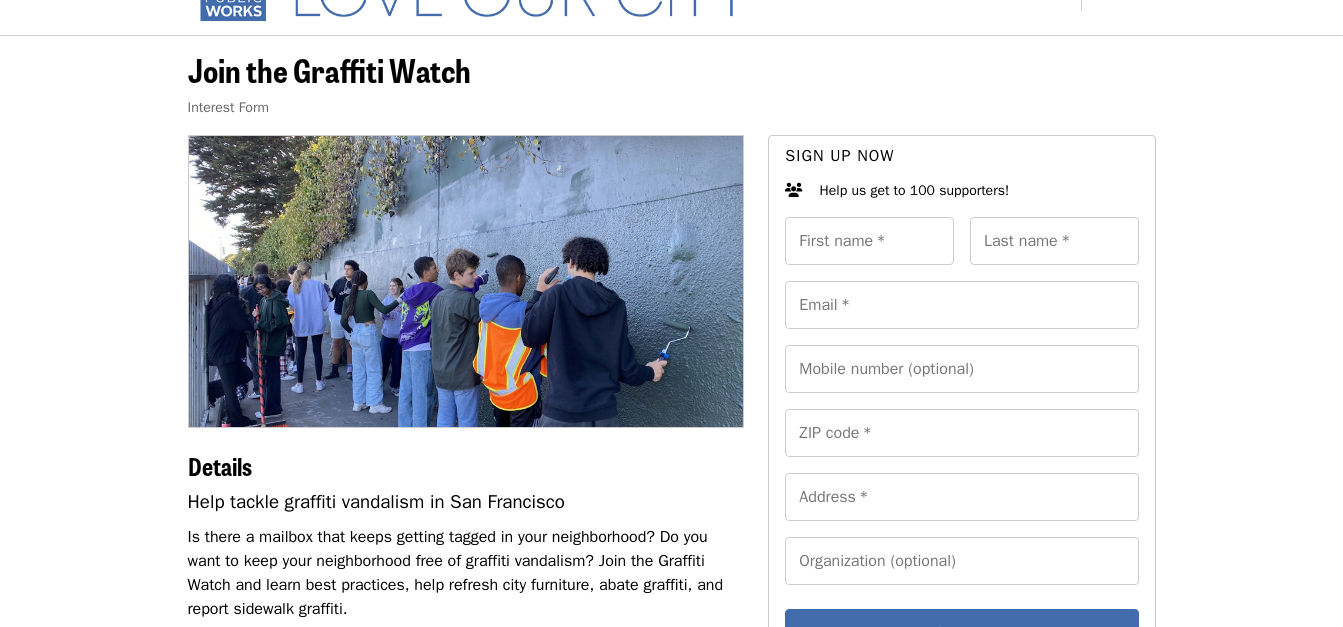 scroll, scrollTop: 0, scrollLeft: 0, axis: both 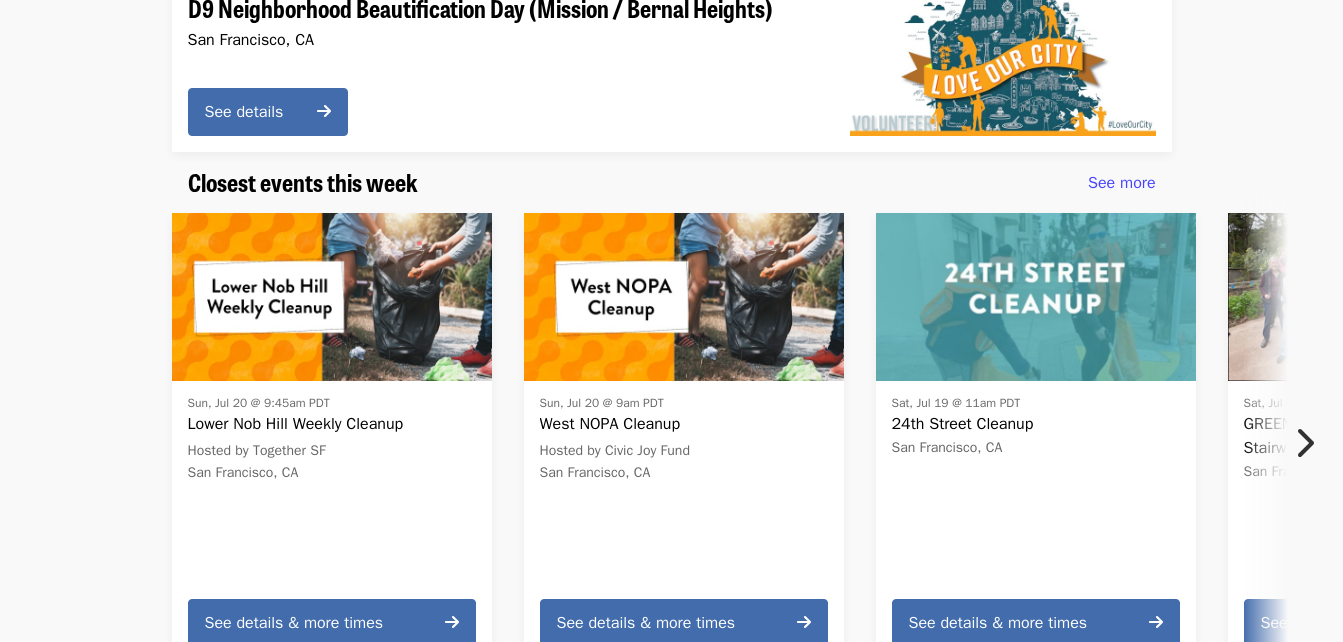 click at bounding box center (1310, 443) 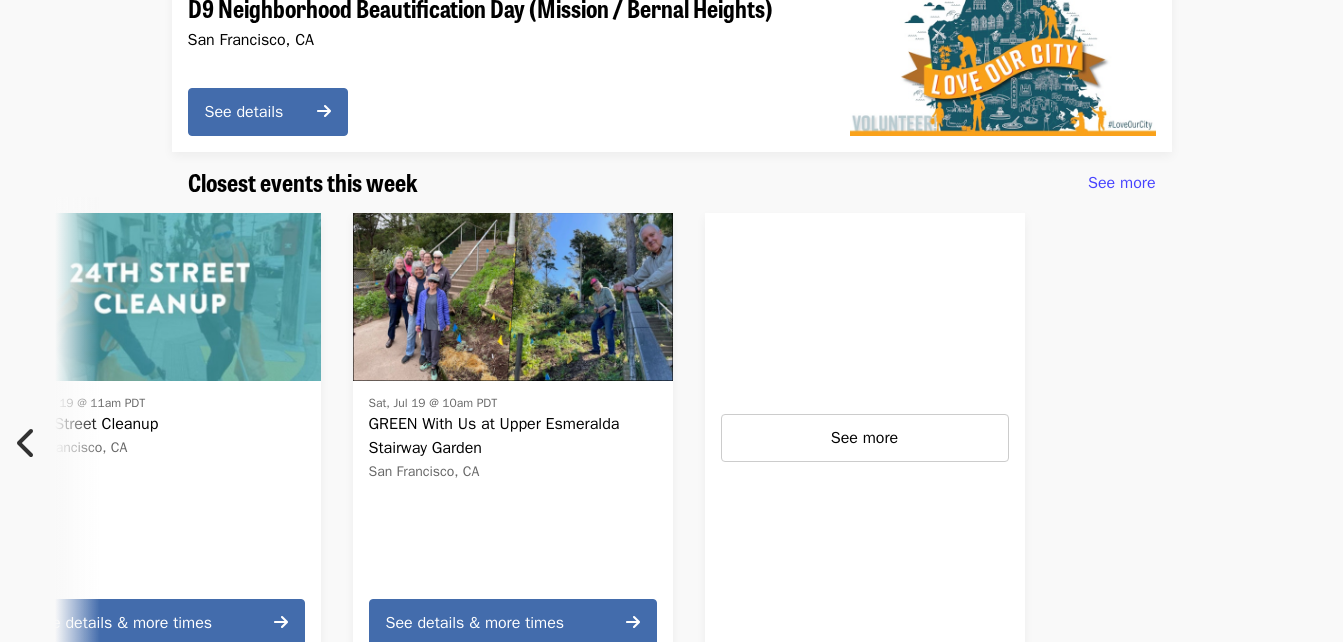 scroll, scrollTop: 0, scrollLeft: 880, axis: horizontal 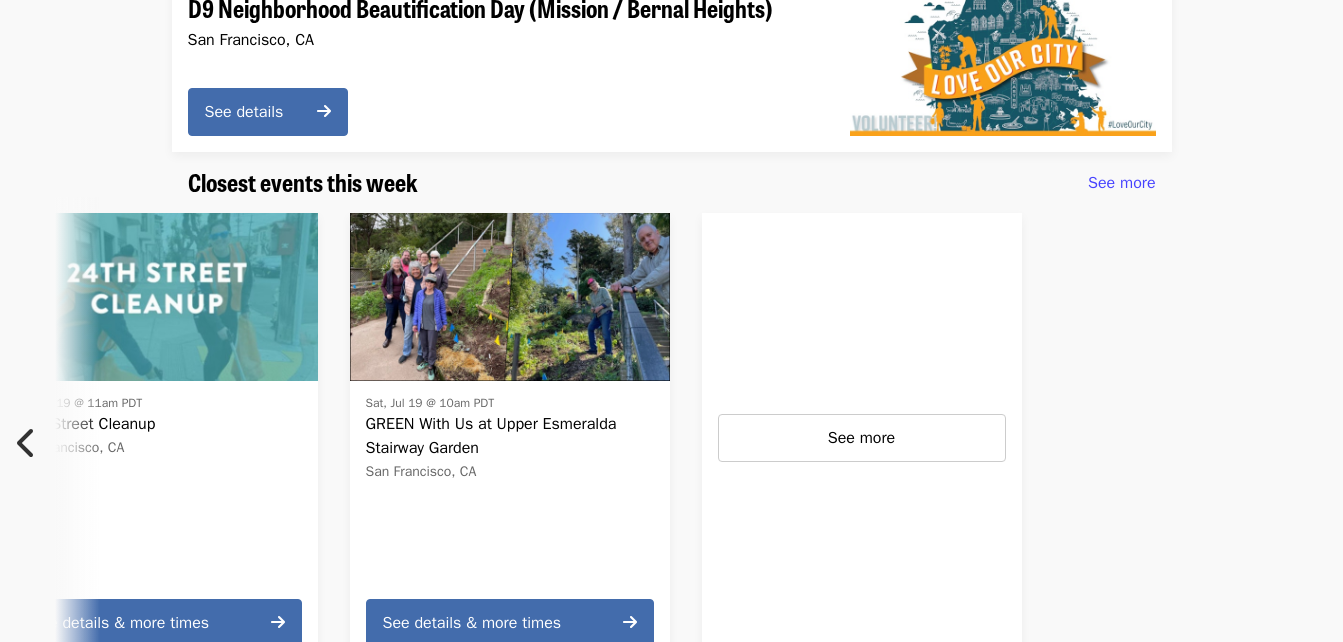 click at bounding box center [33, 443] 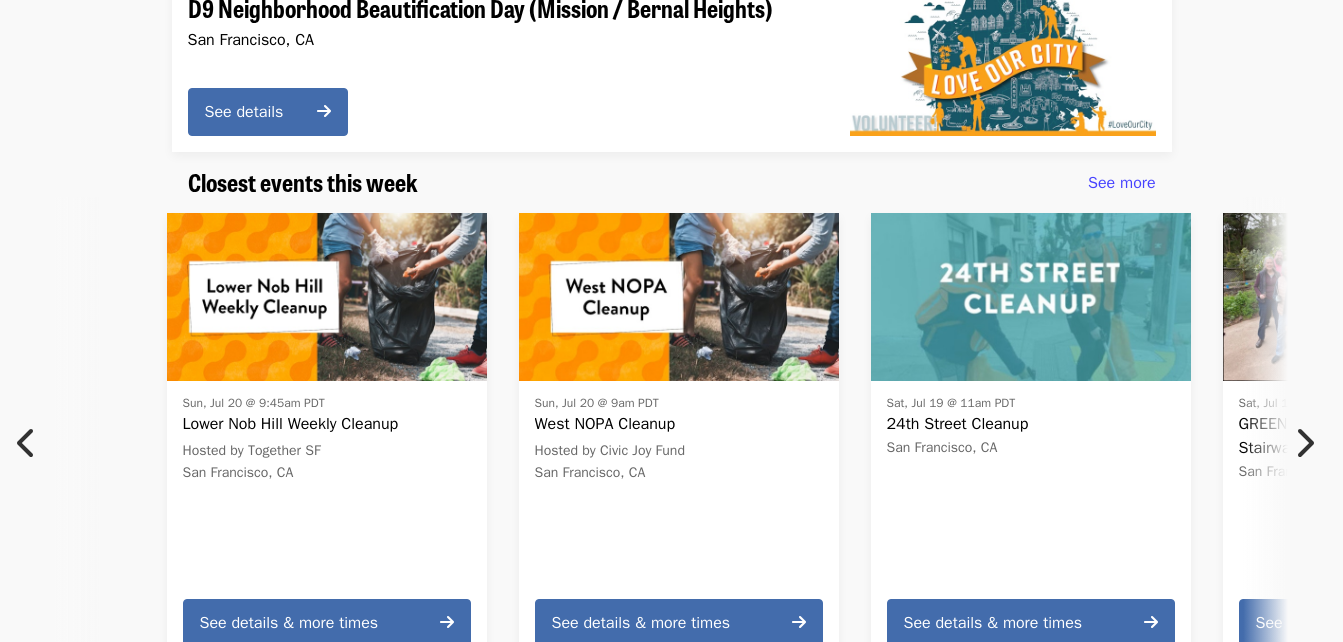 scroll, scrollTop: 0, scrollLeft: 0, axis: both 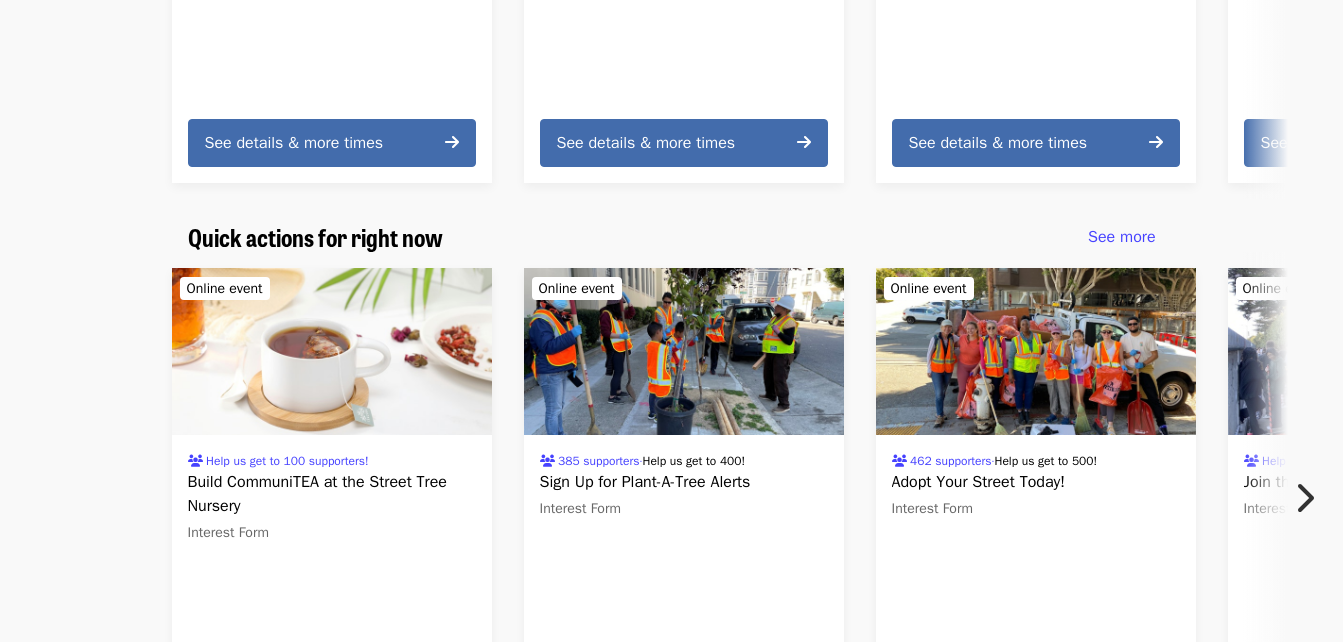 click at bounding box center (1304, 498) 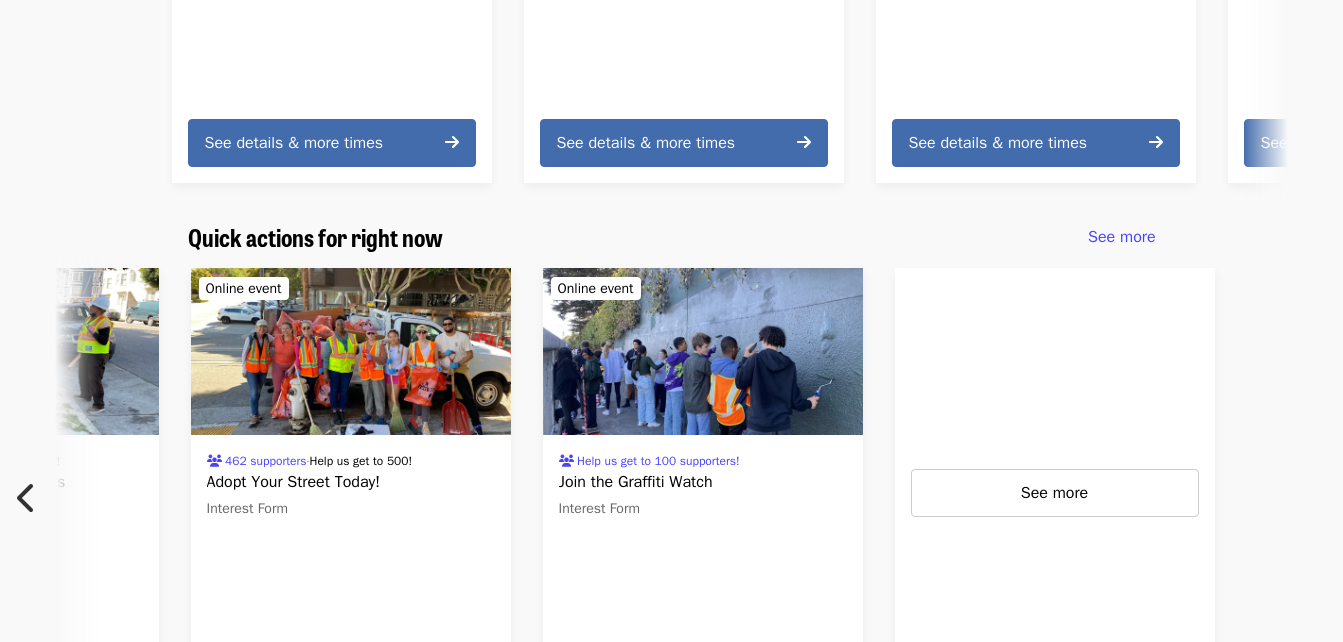scroll, scrollTop: 0, scrollLeft: 880, axis: horizontal 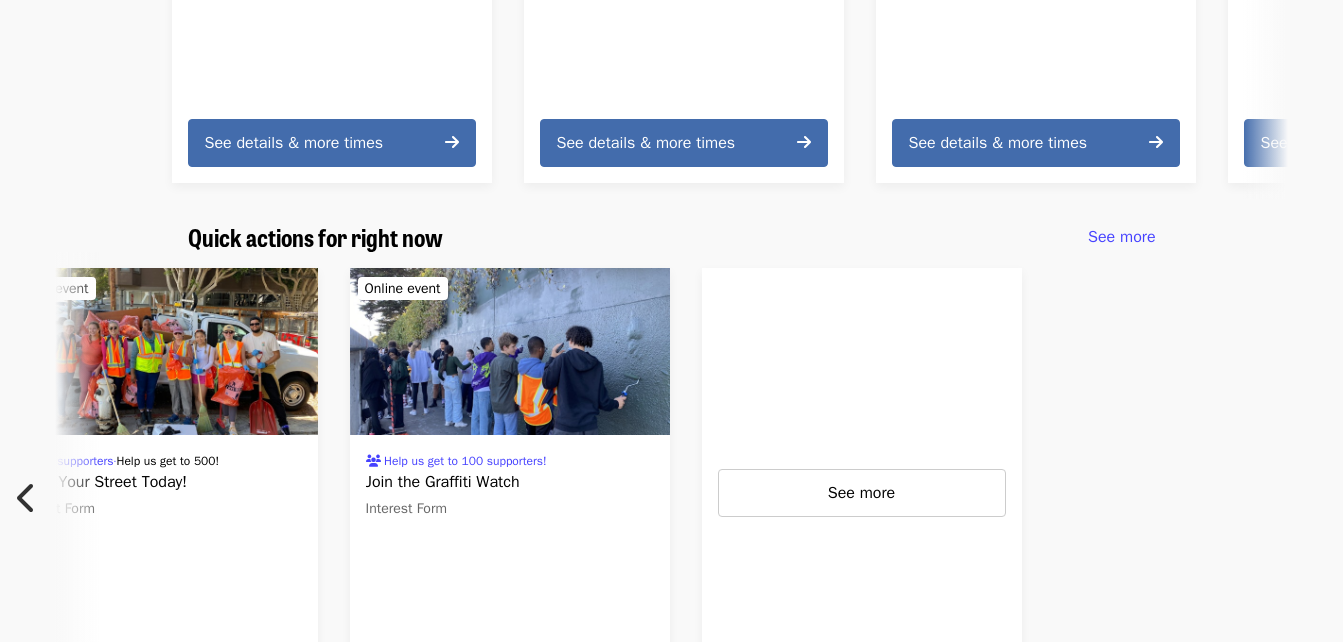 click at bounding box center (27, 498) 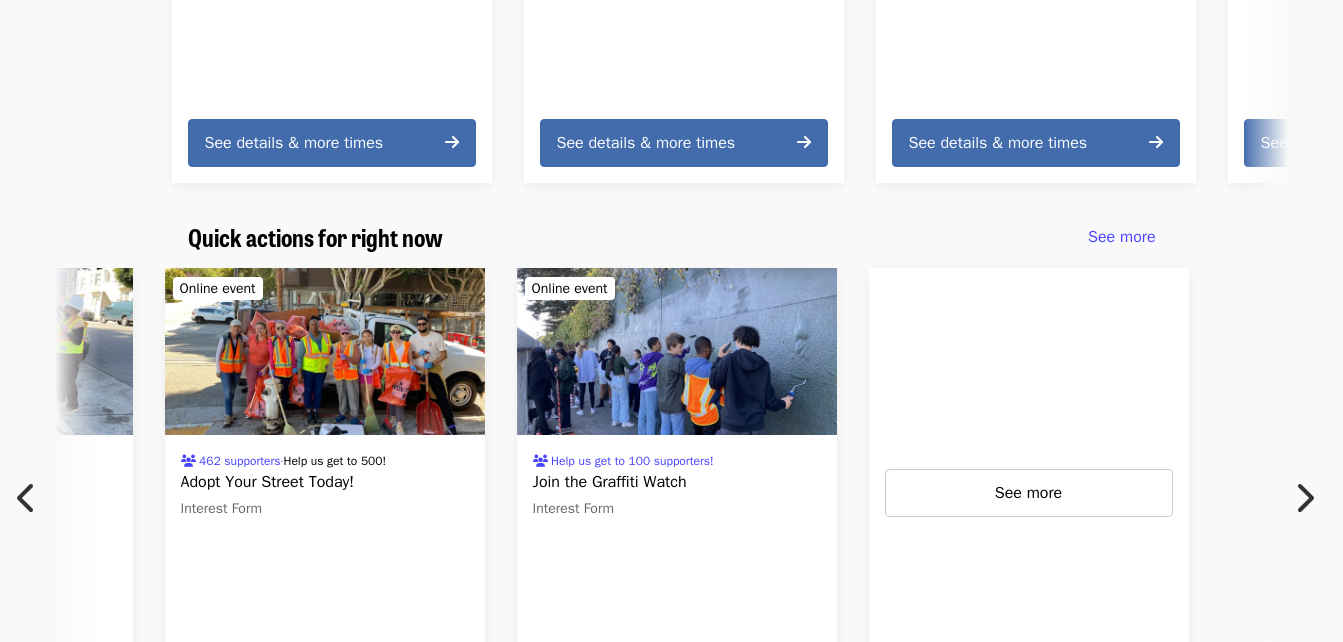 scroll, scrollTop: 0, scrollLeft: 0, axis: both 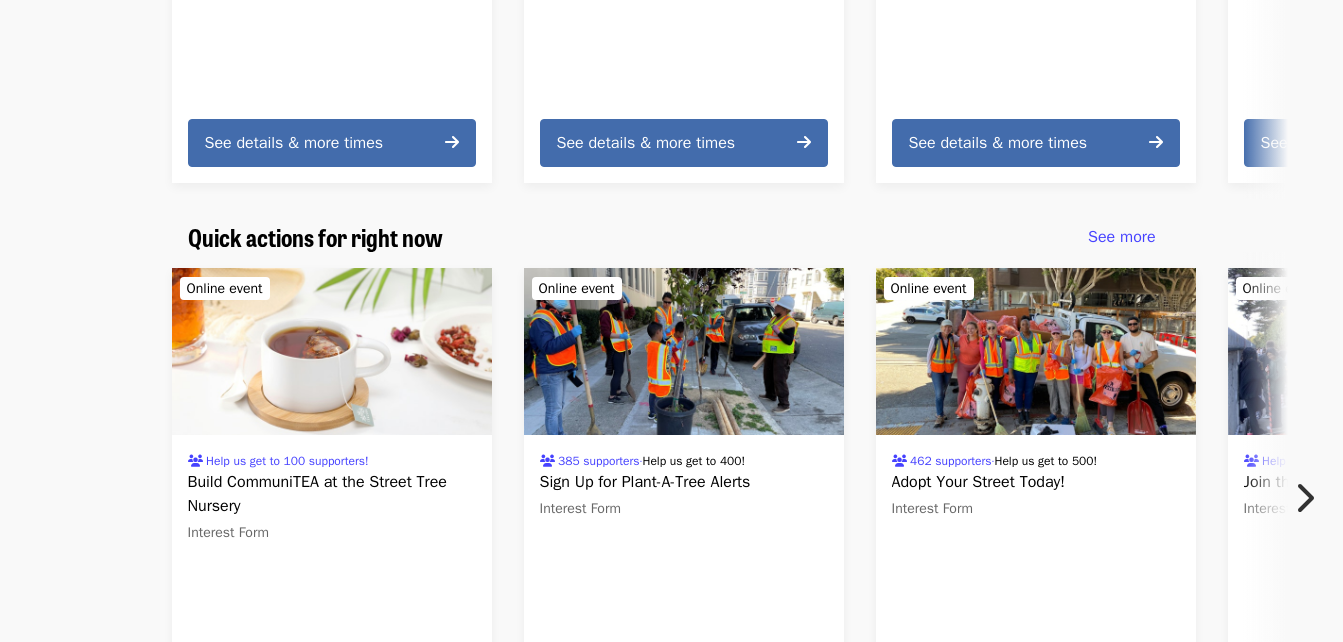 click at bounding box center [1036, 352] 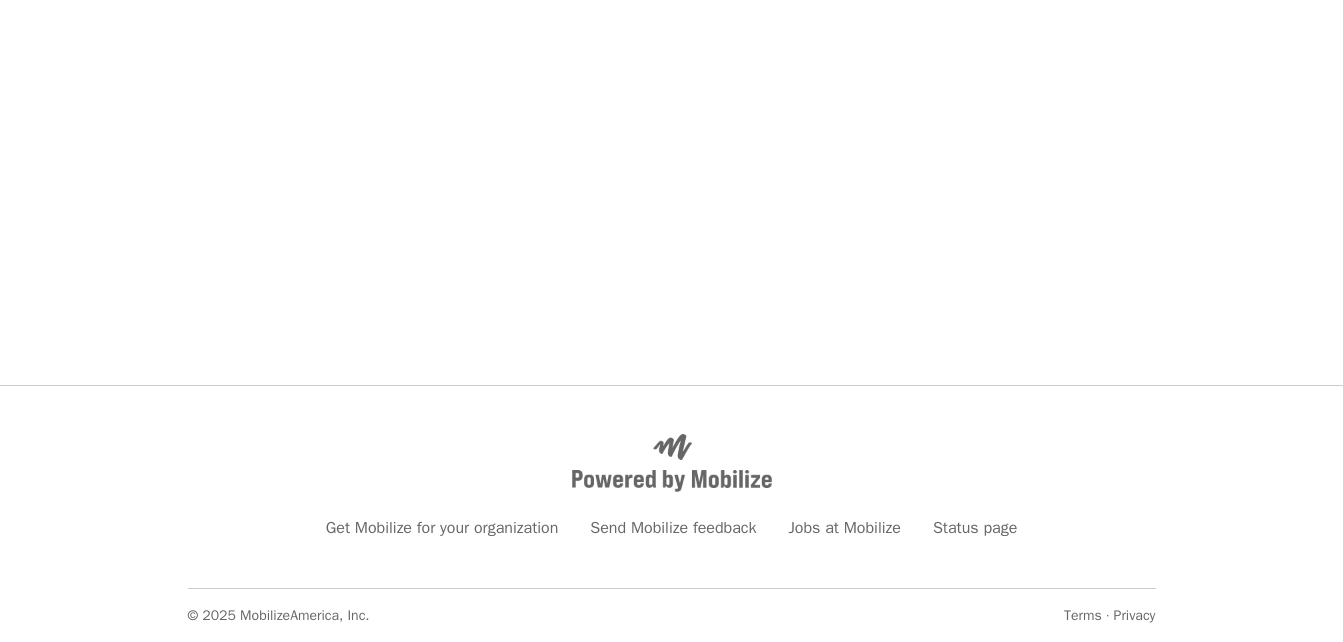 scroll, scrollTop: 0, scrollLeft: 0, axis: both 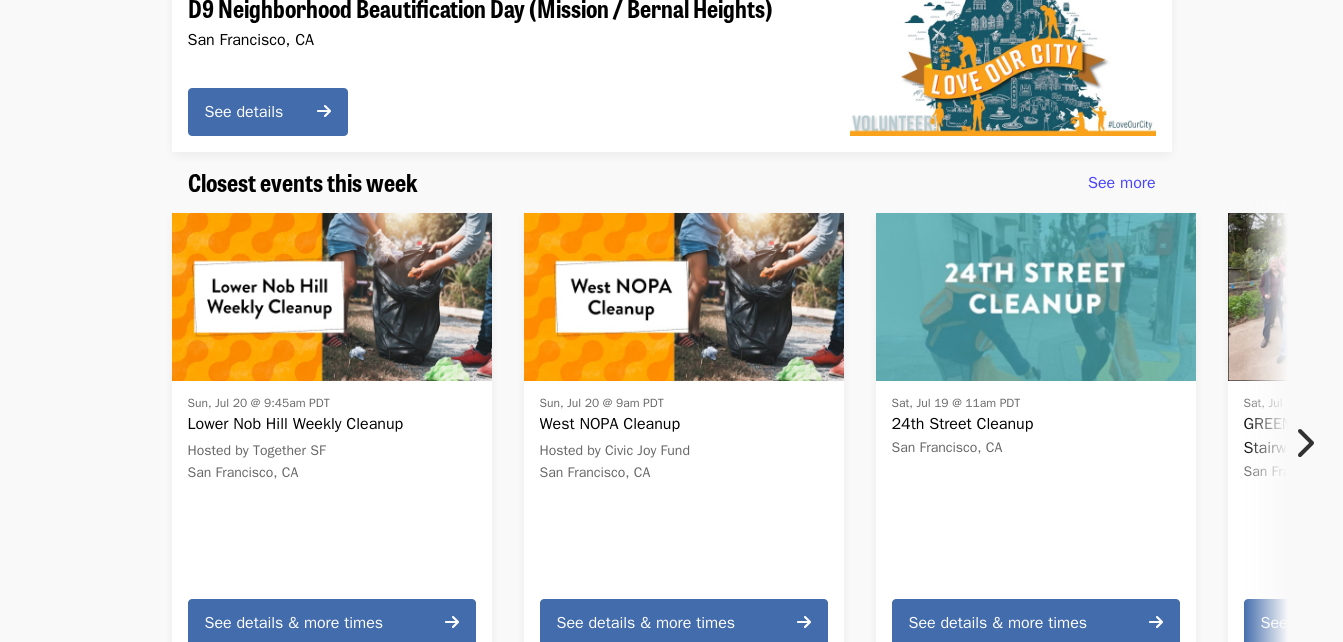 click at bounding box center (1304, 443) 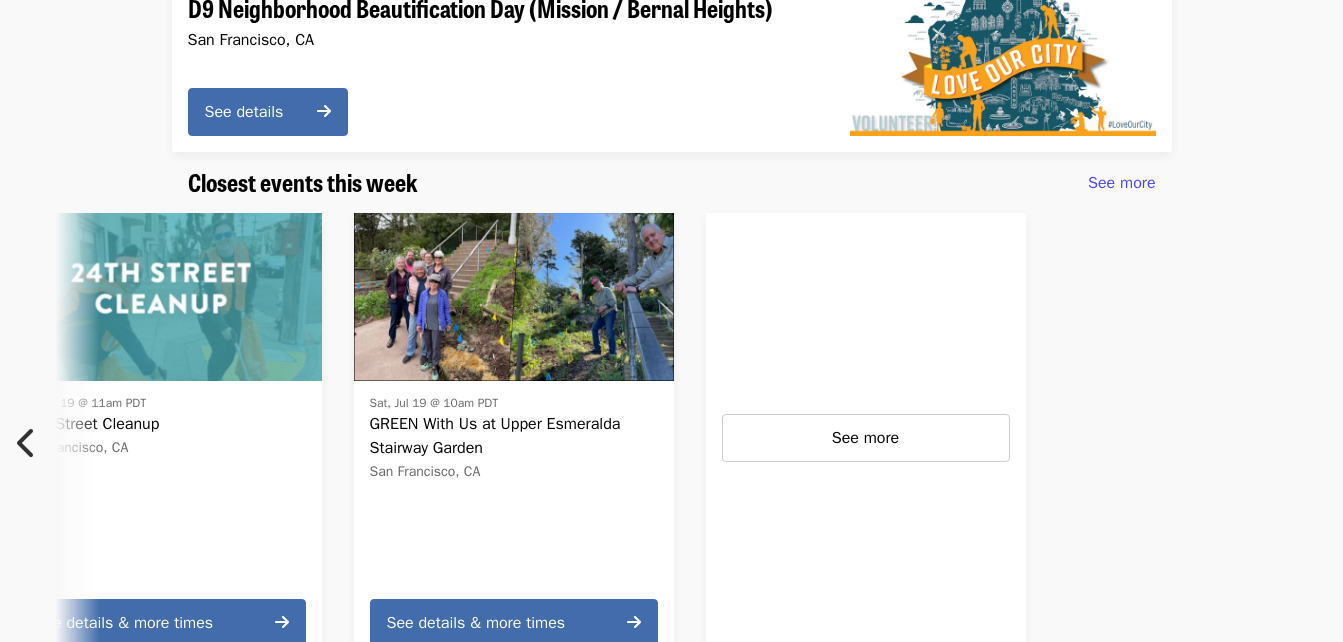 scroll, scrollTop: 0, scrollLeft: 880, axis: horizontal 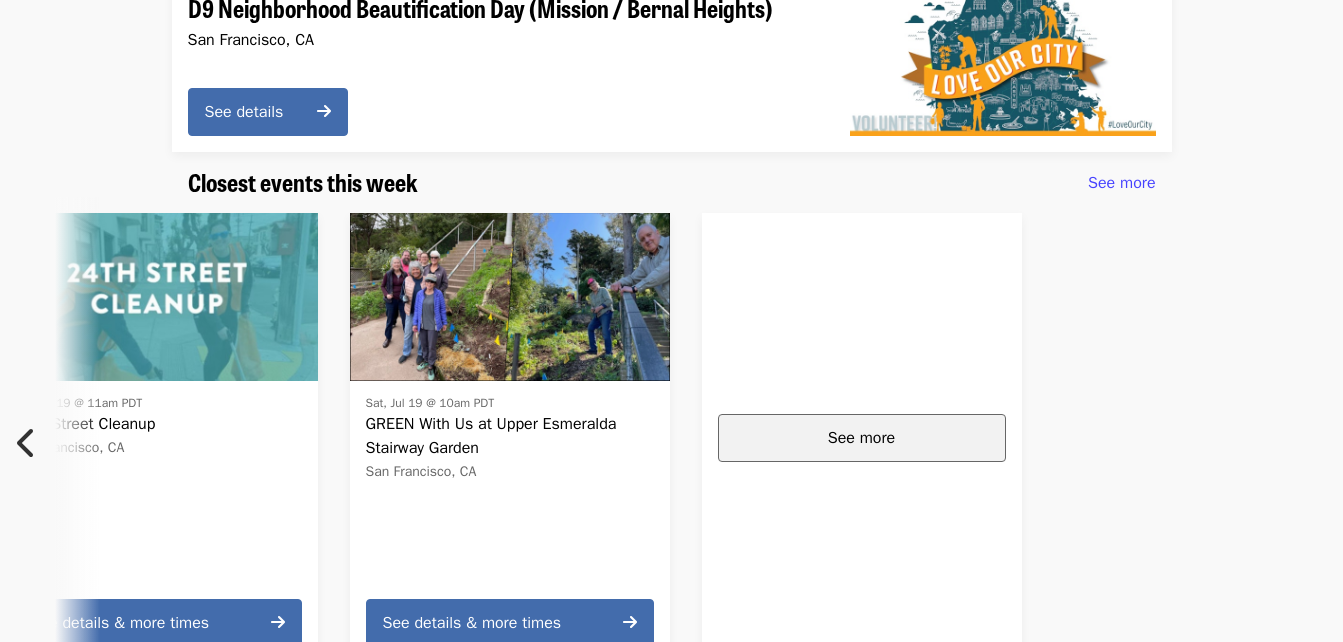 click on "See more" at bounding box center [862, 438] 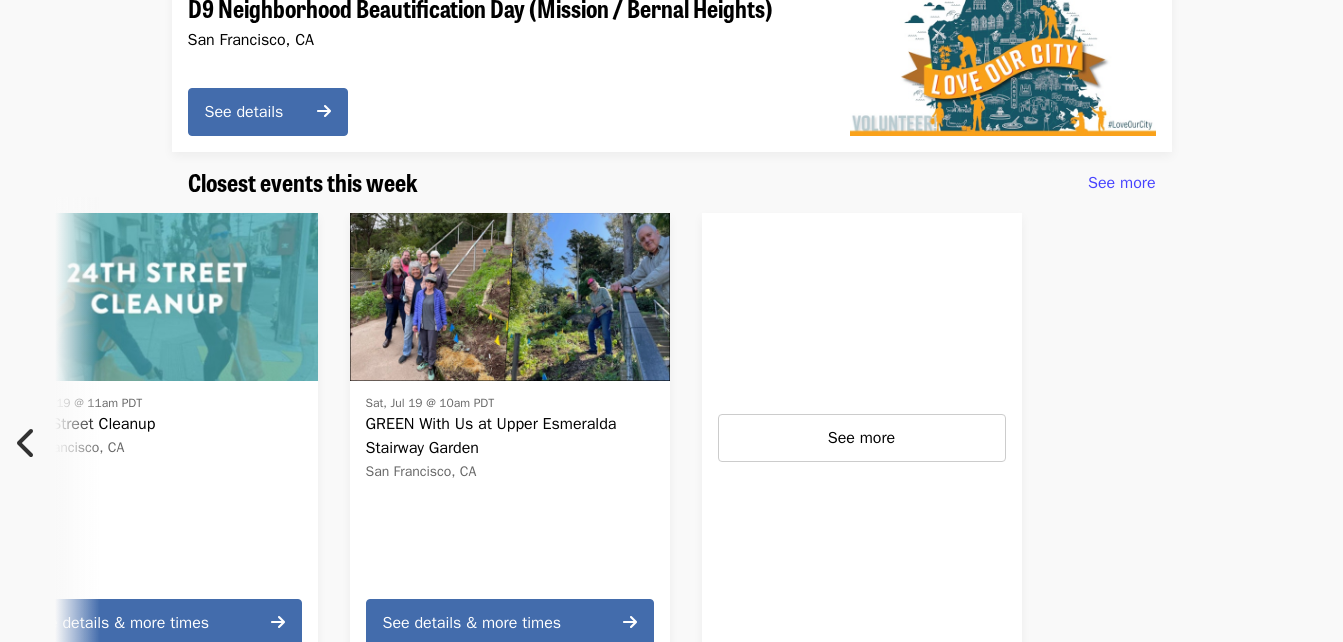 click at bounding box center (33, 443) 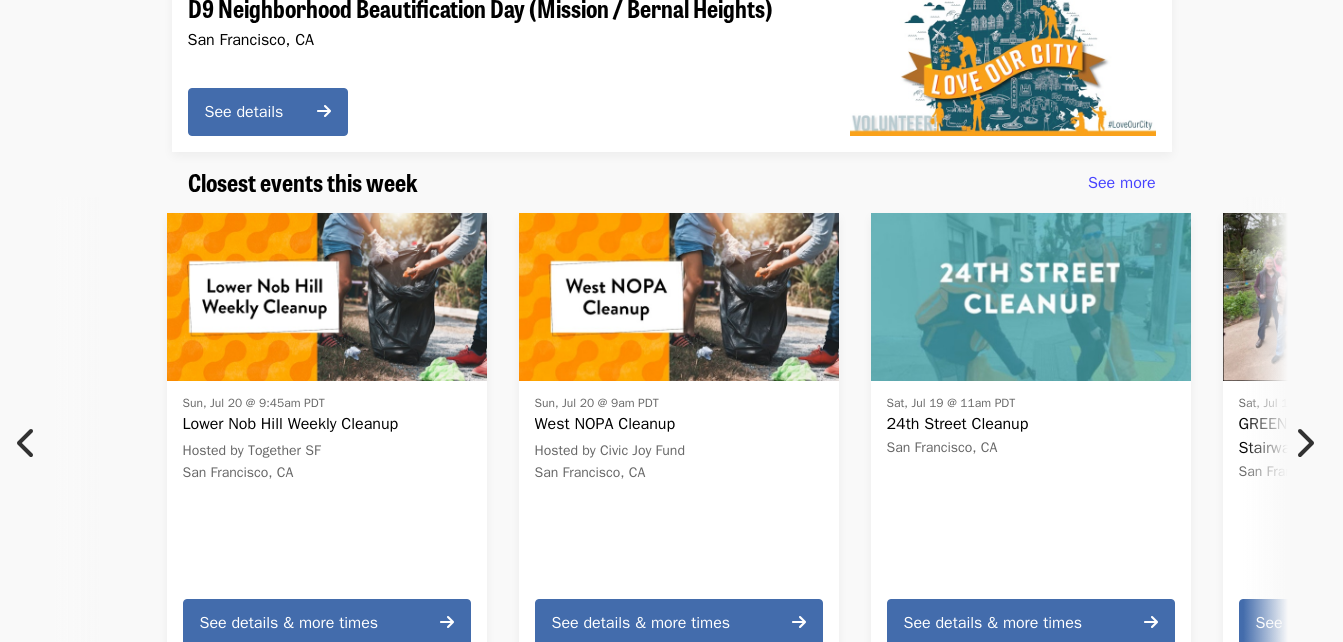 scroll, scrollTop: 0, scrollLeft: 0, axis: both 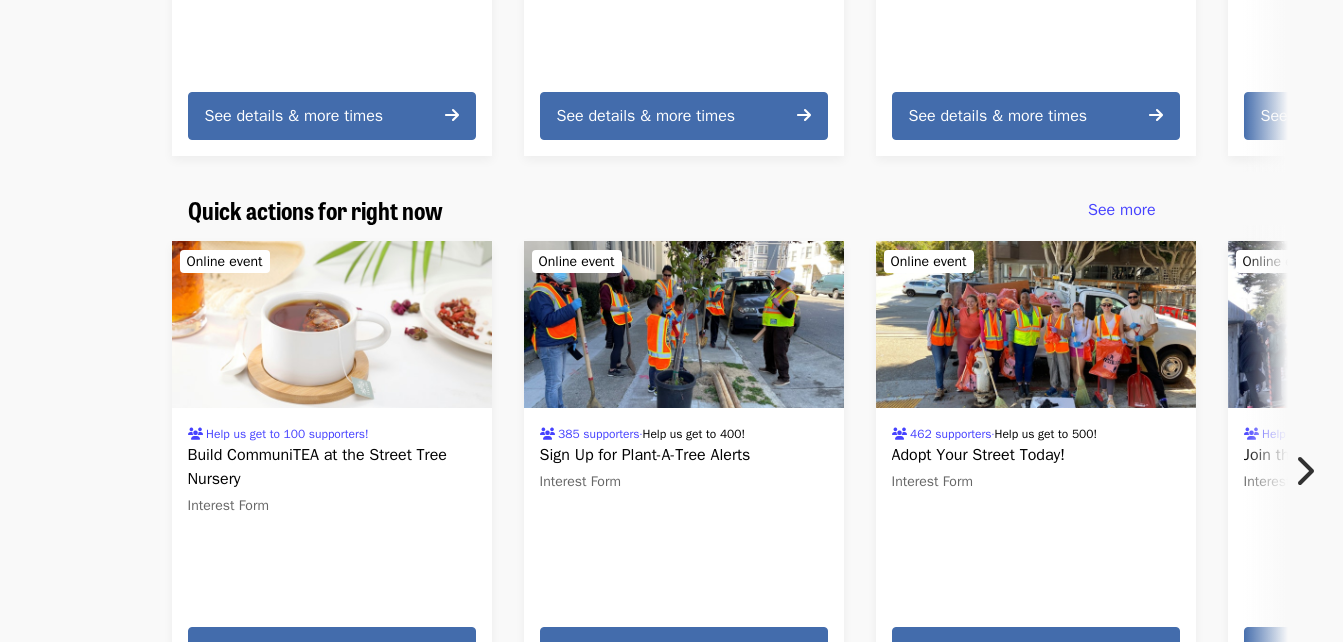 click at bounding box center [332, 325] 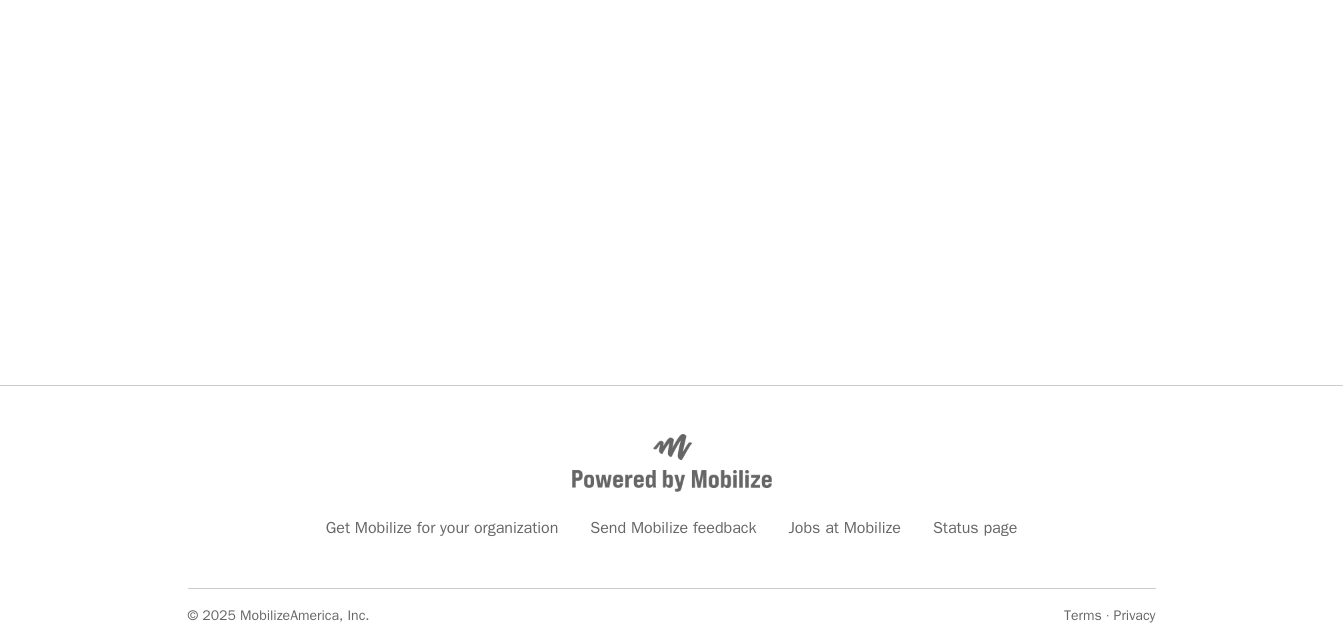 scroll, scrollTop: 0, scrollLeft: 0, axis: both 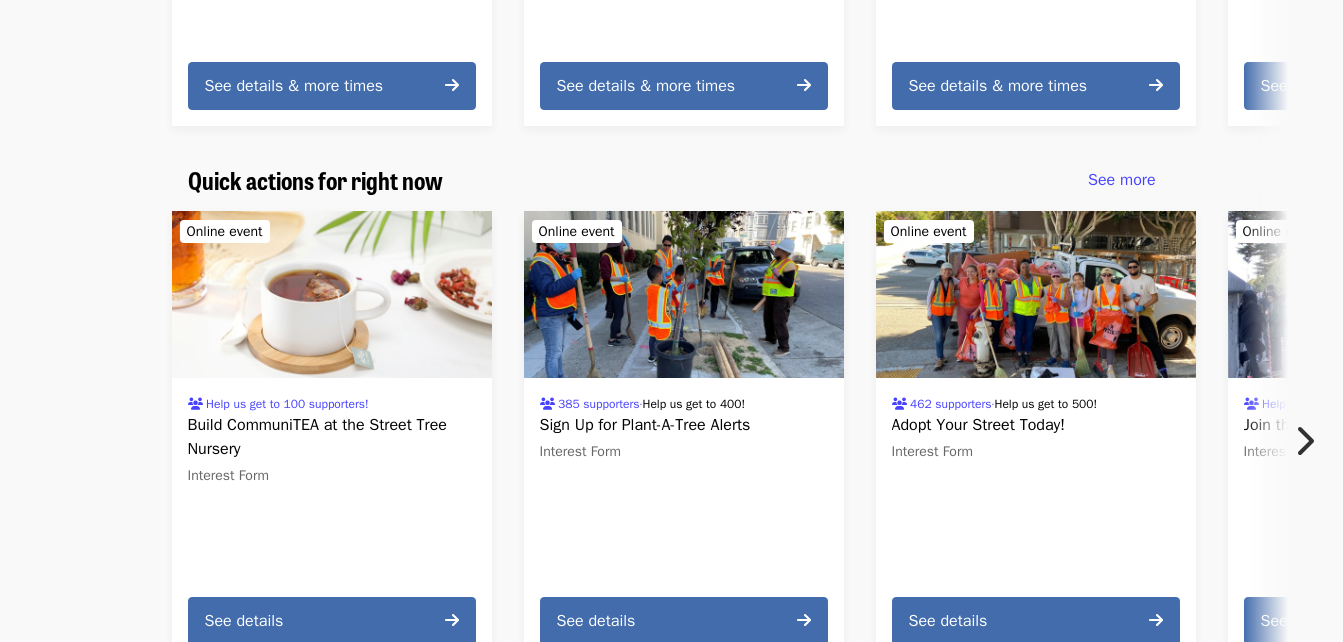 click at bounding box center [332, 295] 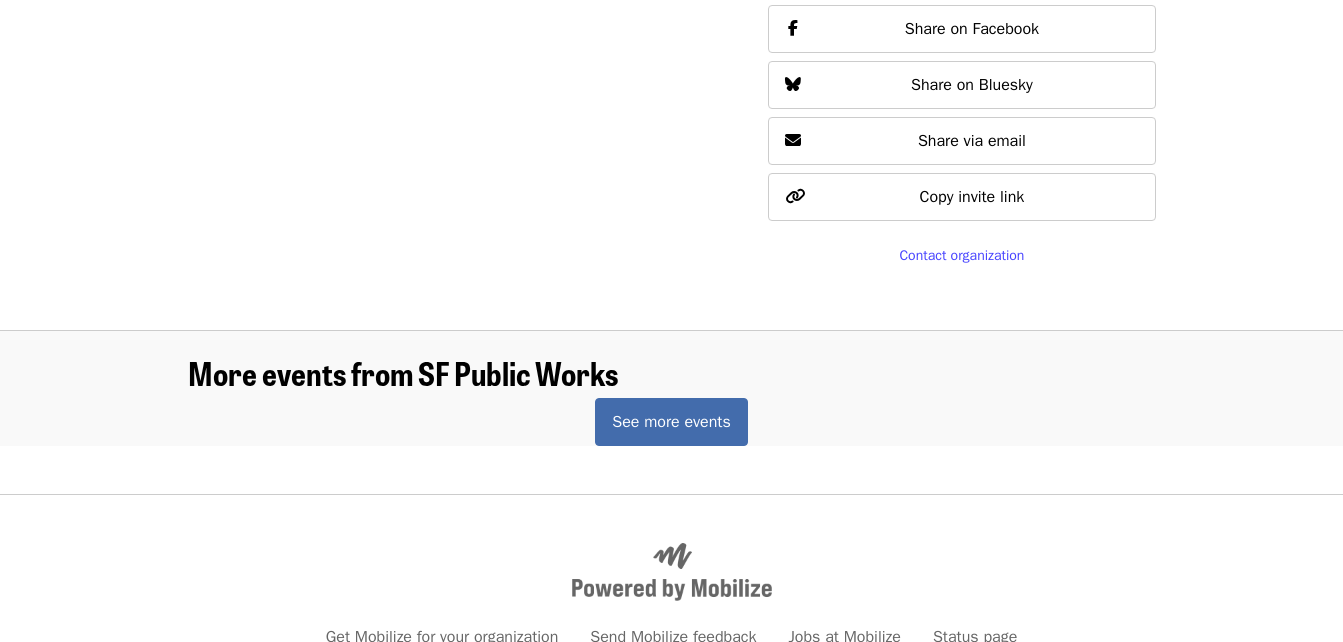 scroll, scrollTop: 0, scrollLeft: 0, axis: both 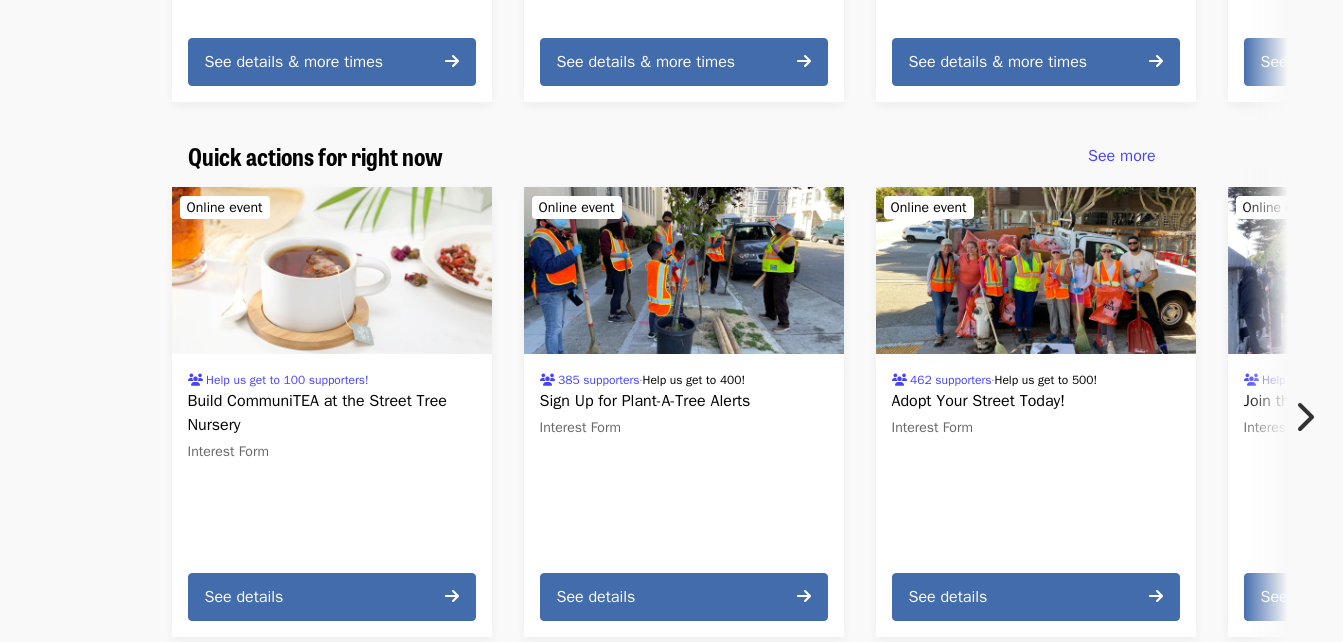 click at bounding box center [684, 271] 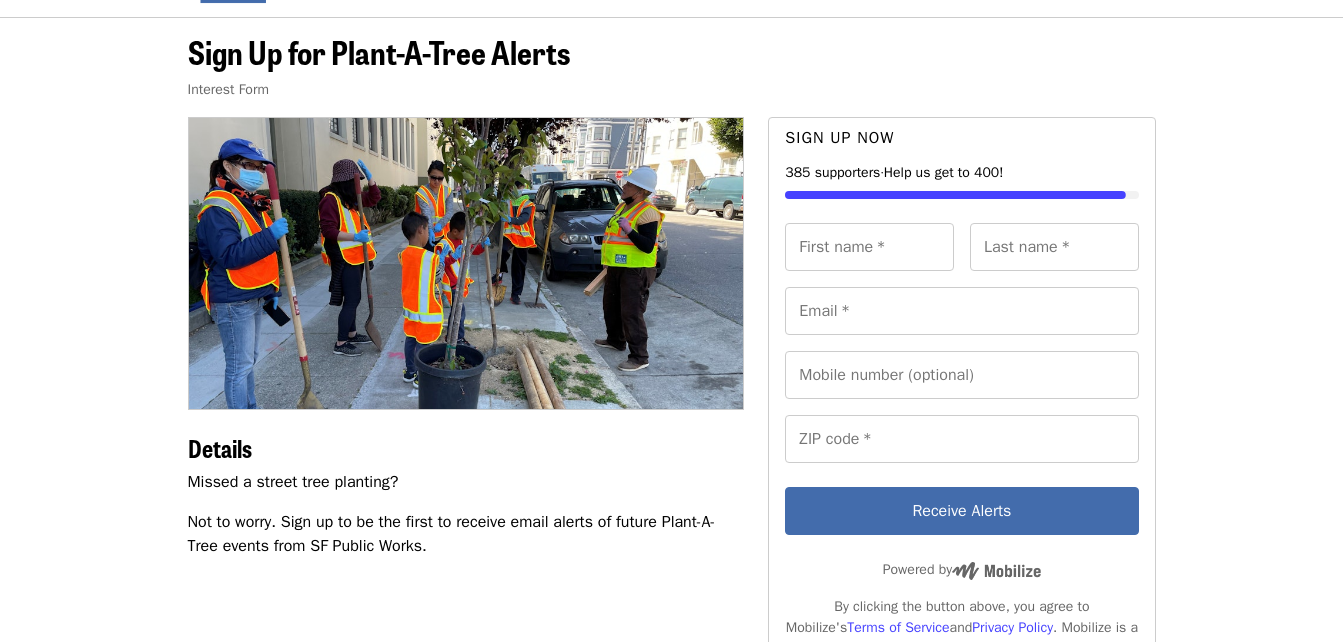 scroll, scrollTop: 0, scrollLeft: 0, axis: both 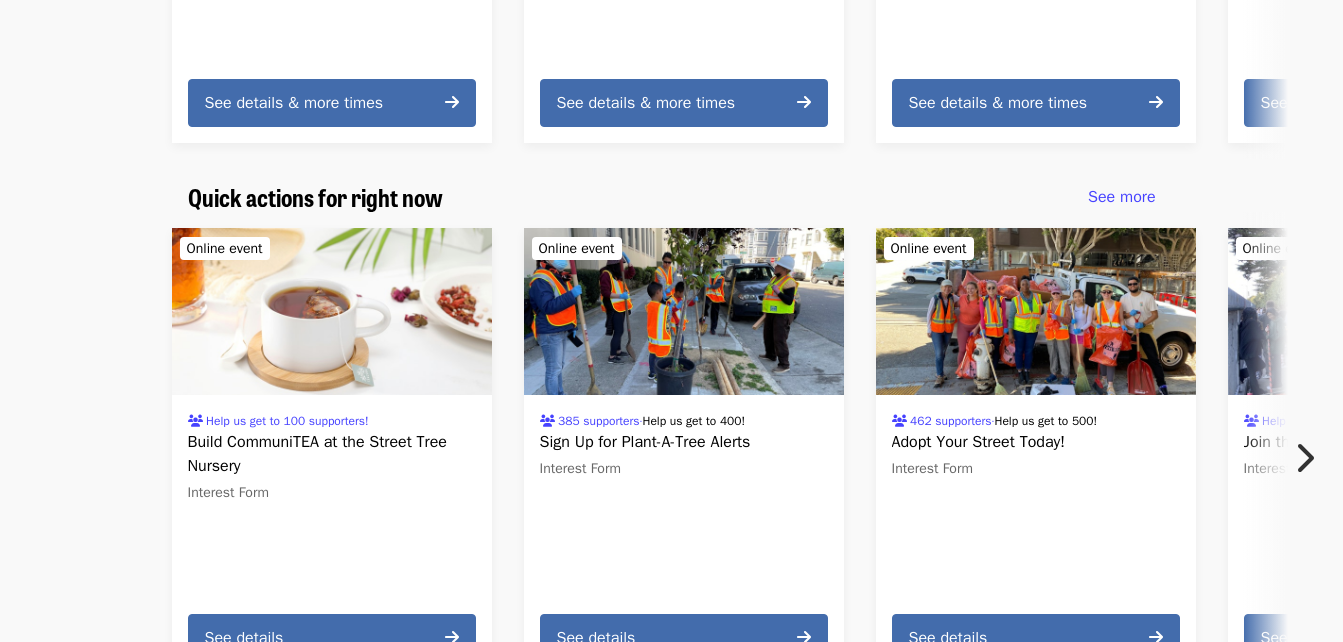 click at bounding box center (1036, 312) 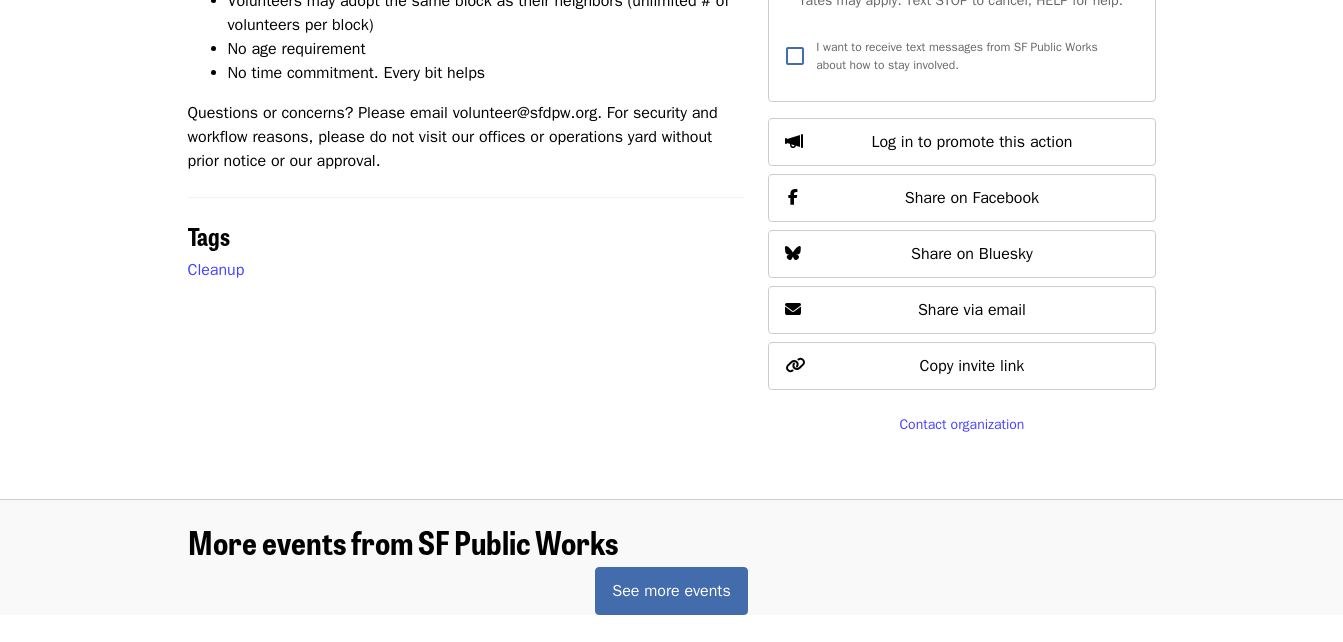 scroll, scrollTop: 0, scrollLeft: 0, axis: both 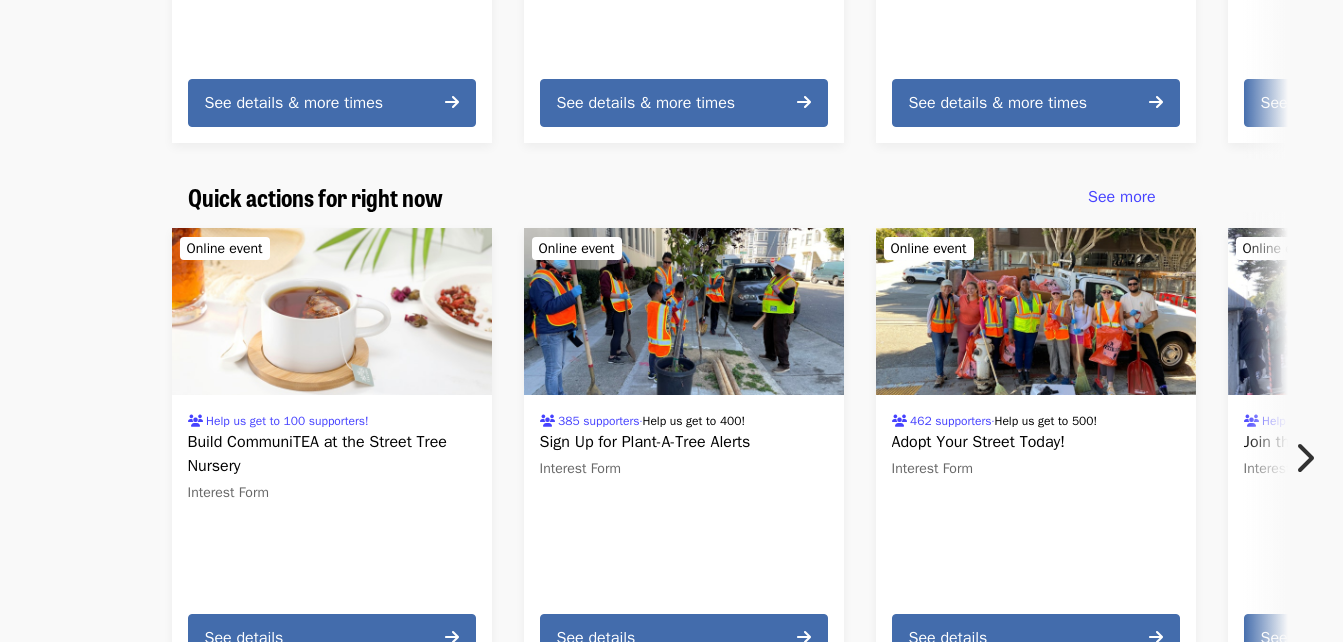 click at bounding box center (1304, 458) 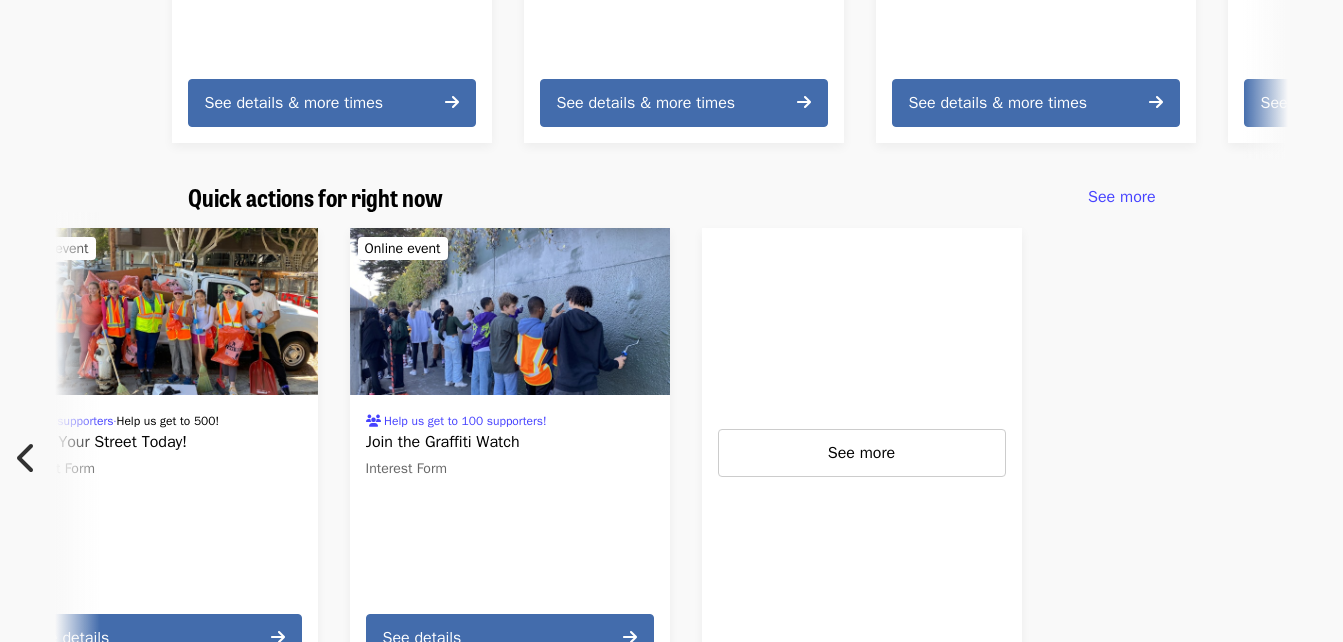 scroll, scrollTop: 0, scrollLeft: 880, axis: horizontal 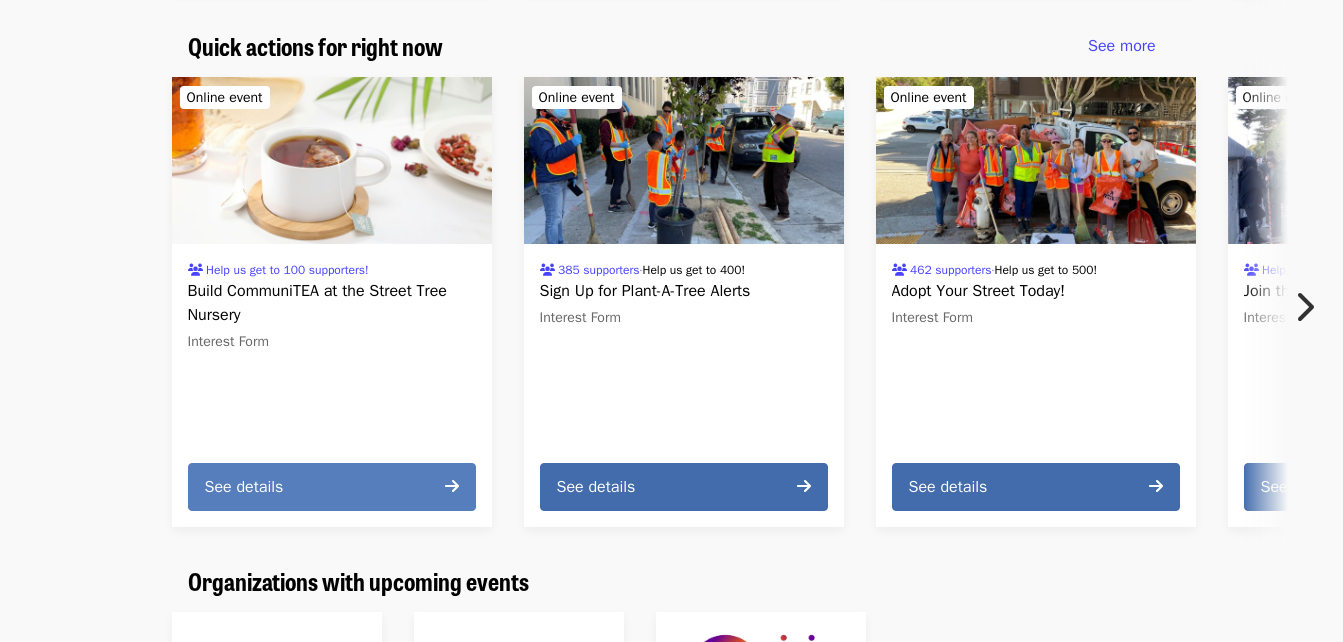 click on "See details" at bounding box center [255, 487] 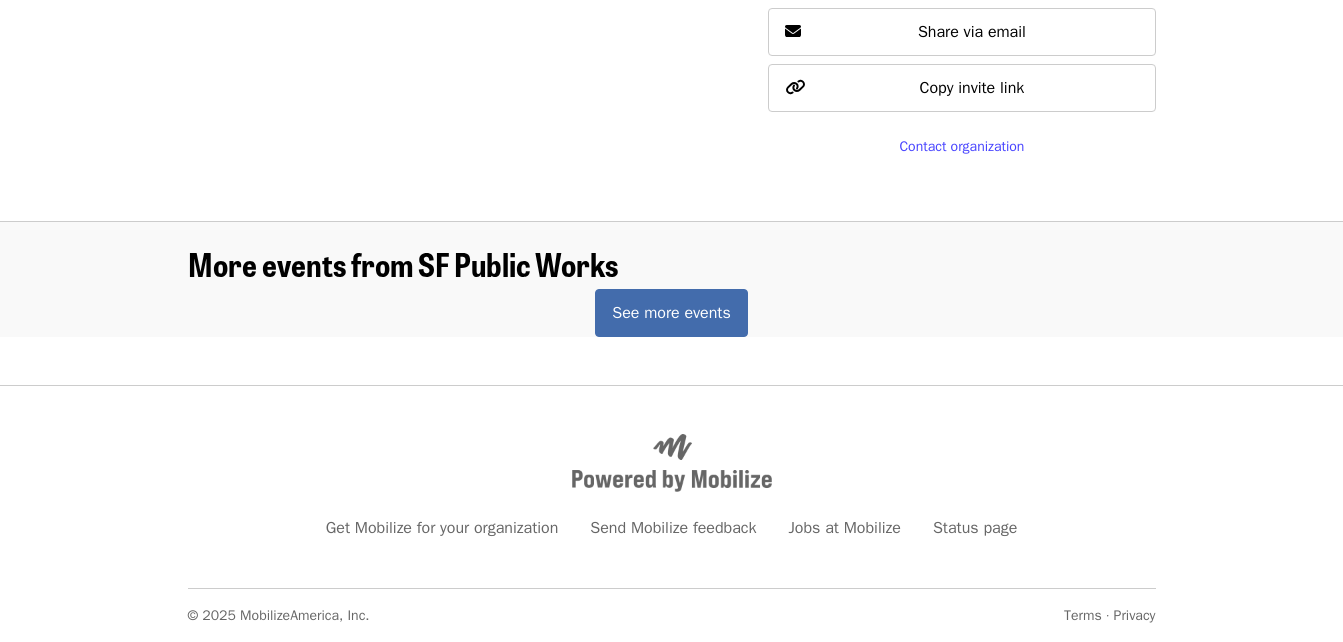 scroll, scrollTop: 0, scrollLeft: 0, axis: both 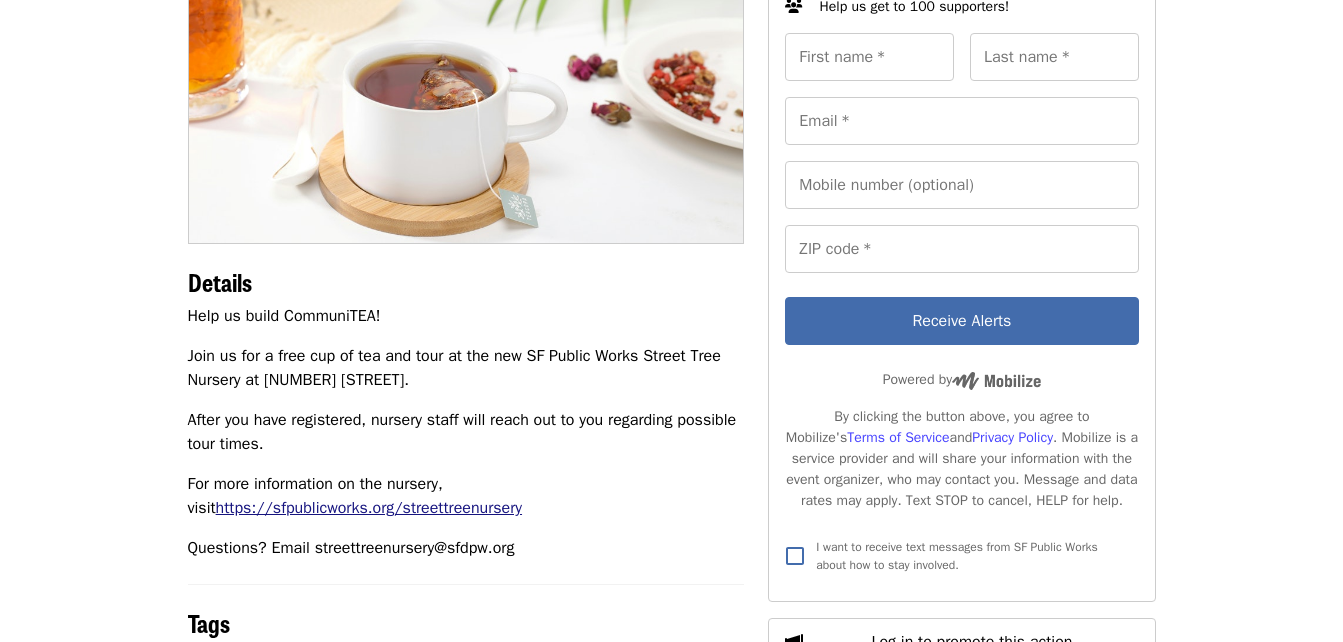 click on "https://sfpublicworks.org/streettreenursery" at bounding box center [369, 508] 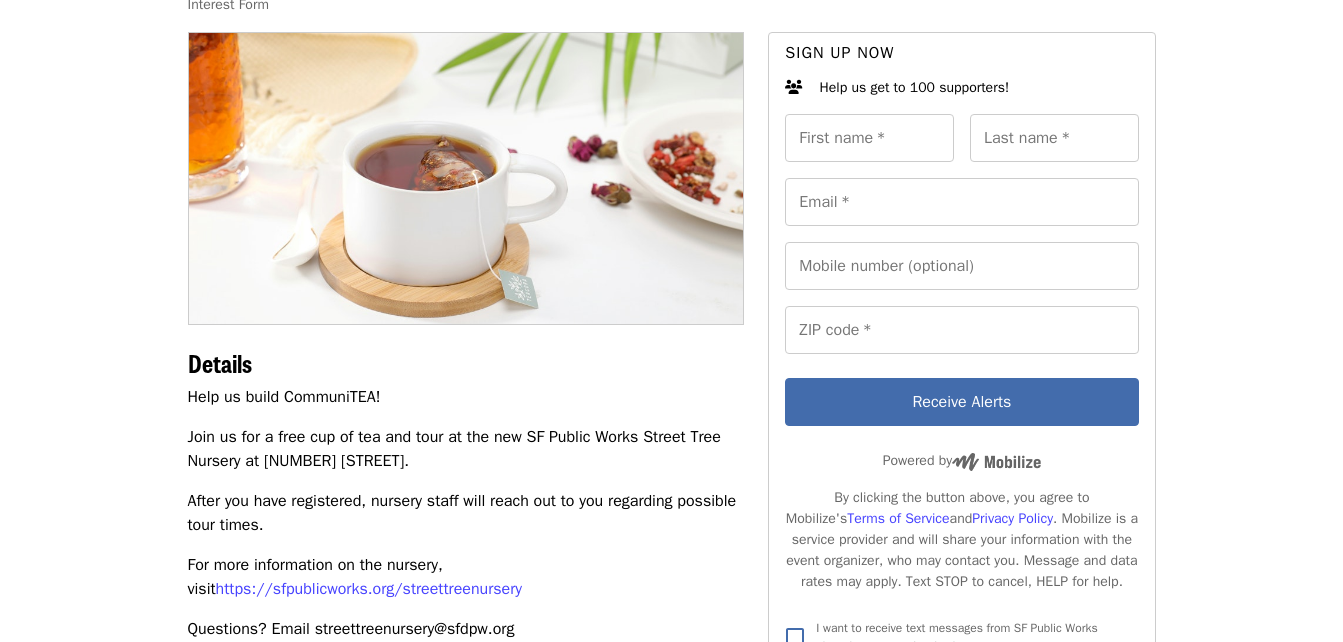 scroll, scrollTop: 153, scrollLeft: 0, axis: vertical 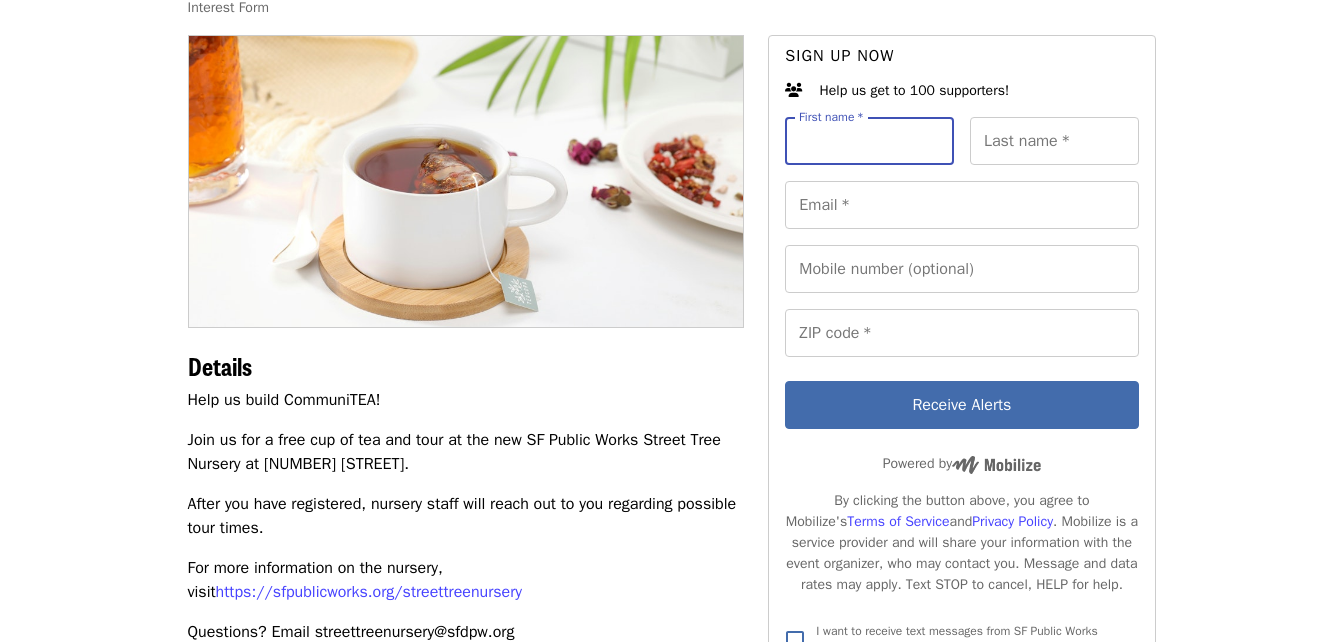 click on "First name   *" at bounding box center [869, 141] 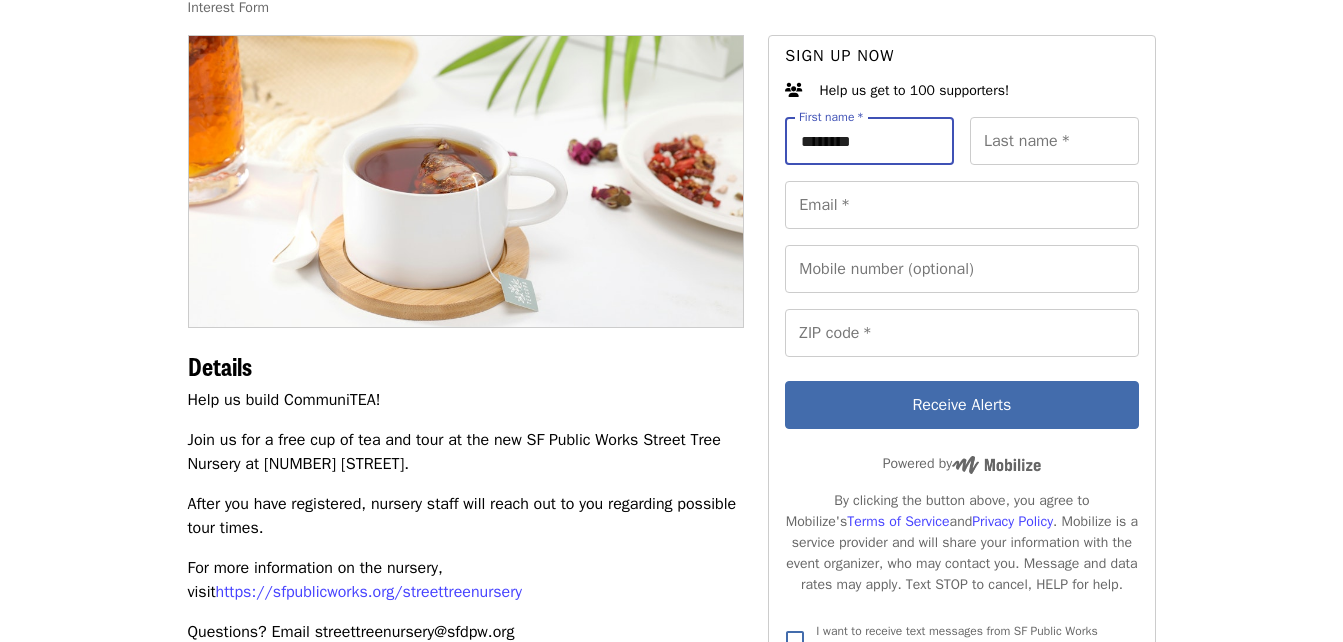type on "********" 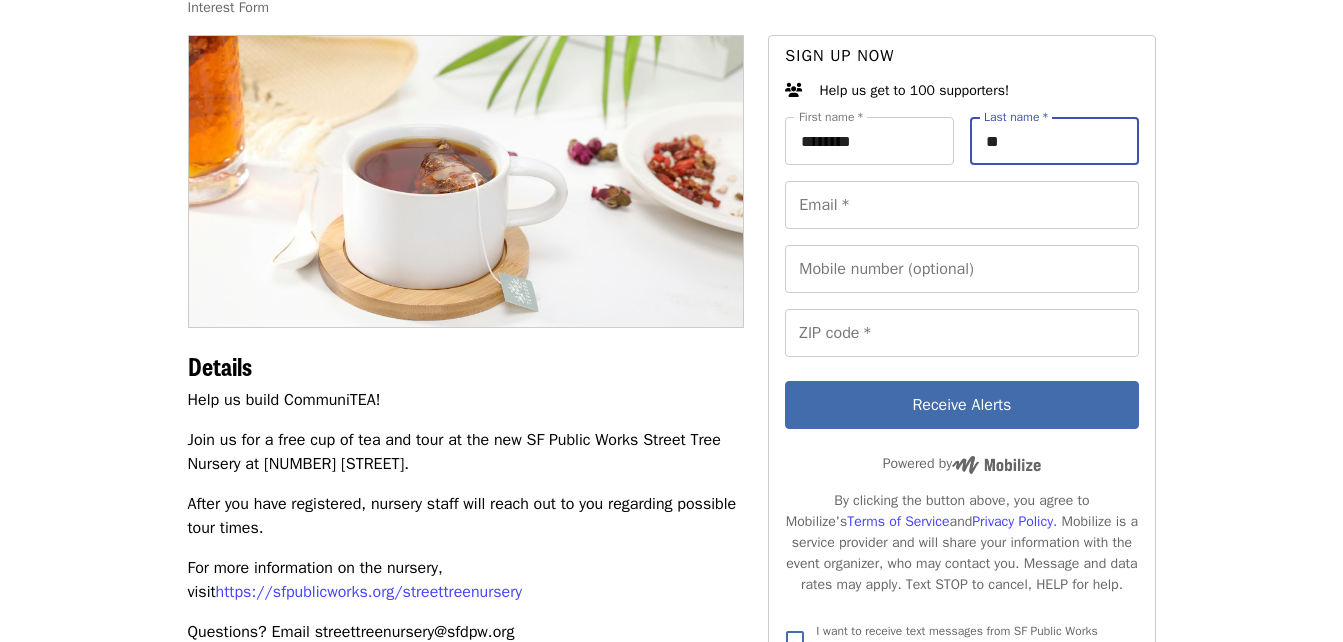 type on "**" 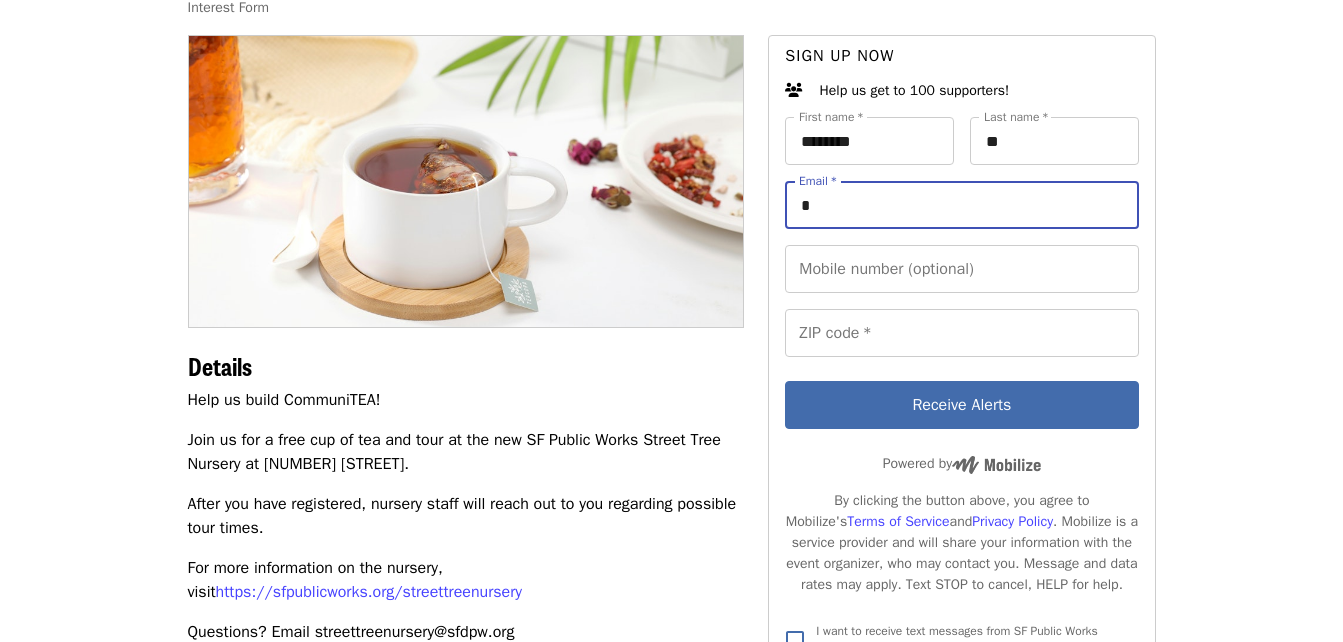type on "*" 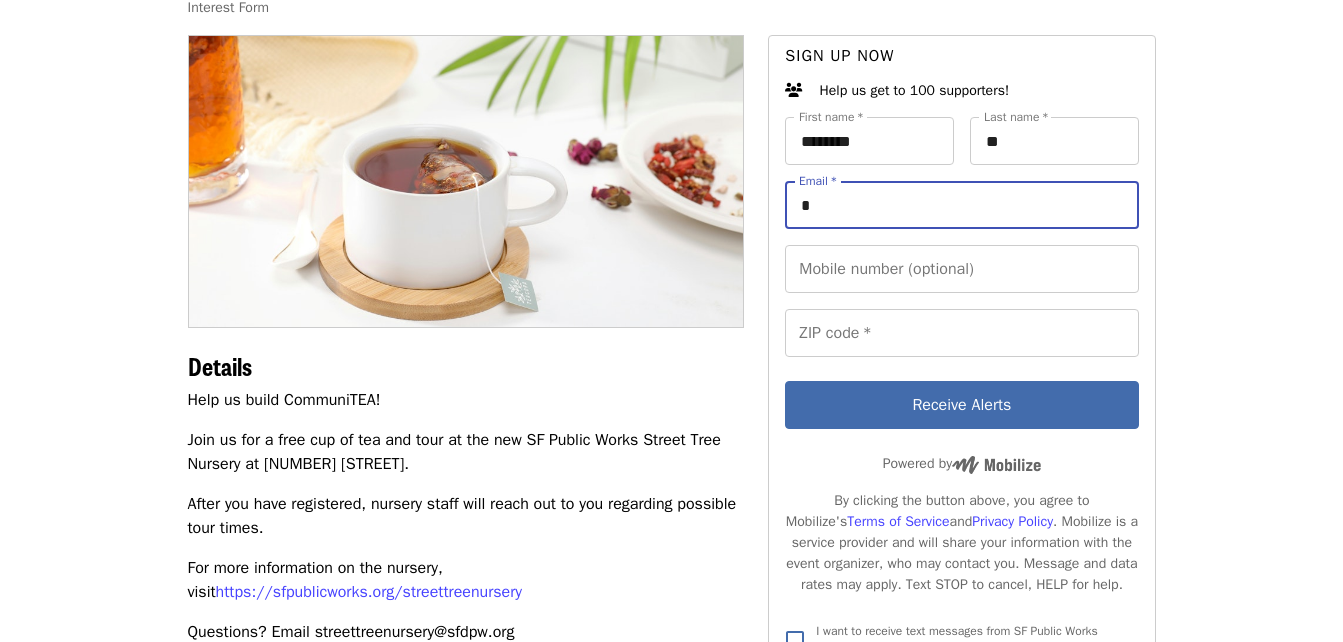 click on "*" at bounding box center [961, 205] 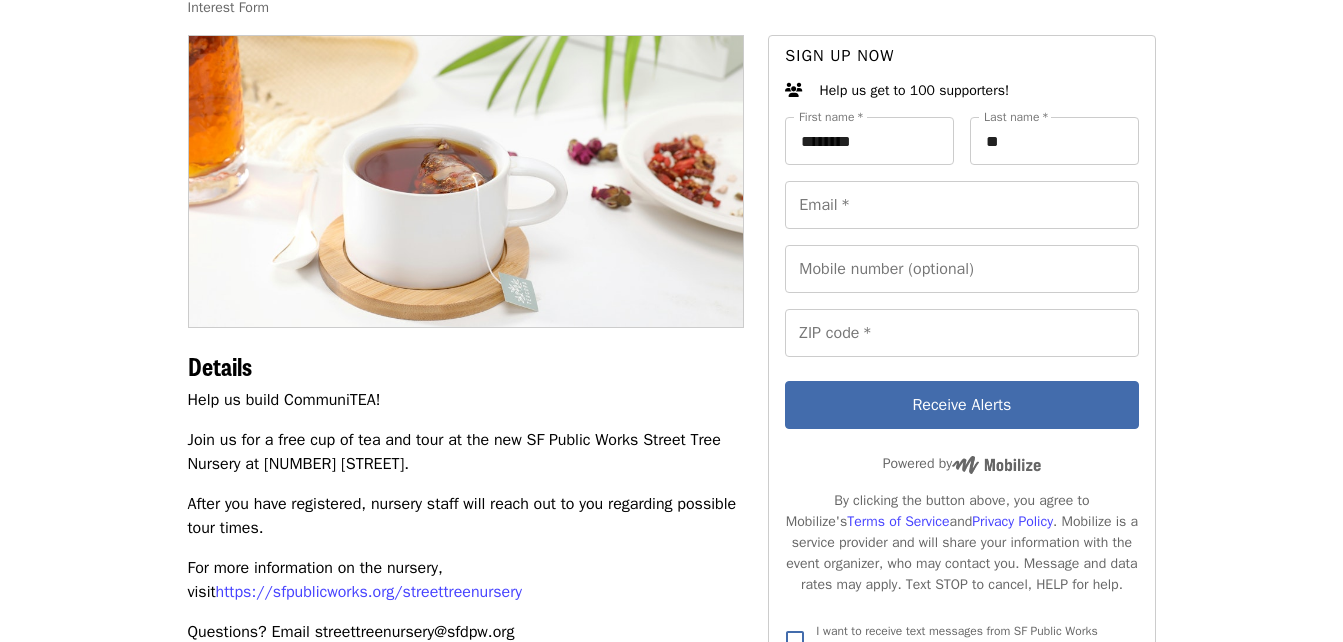 click on "Build CommuniTEA at the Street Tree Nursery Interest Form Details Help us build CommuniTEA!
Join us for a free cup of tea and tour at the new SF Public Works Street Tree Nursery at [NUMBER] [STREET].
After you have registered, nursery staff will reach out to you regarding possible tour times.
For more information on the nursery, visit  https://sfpublicworks.org/streettreenursery
Questions? Email streettreenursery@sfdpw.org Tags Tree Nursery Sign up now   Help us get to 100 supporters! First name   * ******** First name  * Last name   * ** Last name  * Email   * Email  * Mobile number (optional) Mobile number (optional) ZIP code   * ***** ZIP code  * Receive Alerts Powered by  By clicking the button above, you agree to Mobilize's  Terms of Service  and  Privacy Policy . Mobilize is a service provider and will share your information with the event organizer, who may contact you. Message and data rates may apply. Text STOP to cancel, HELP for help. Share Receive Alerts Log in to promote this action" at bounding box center (671, 509) 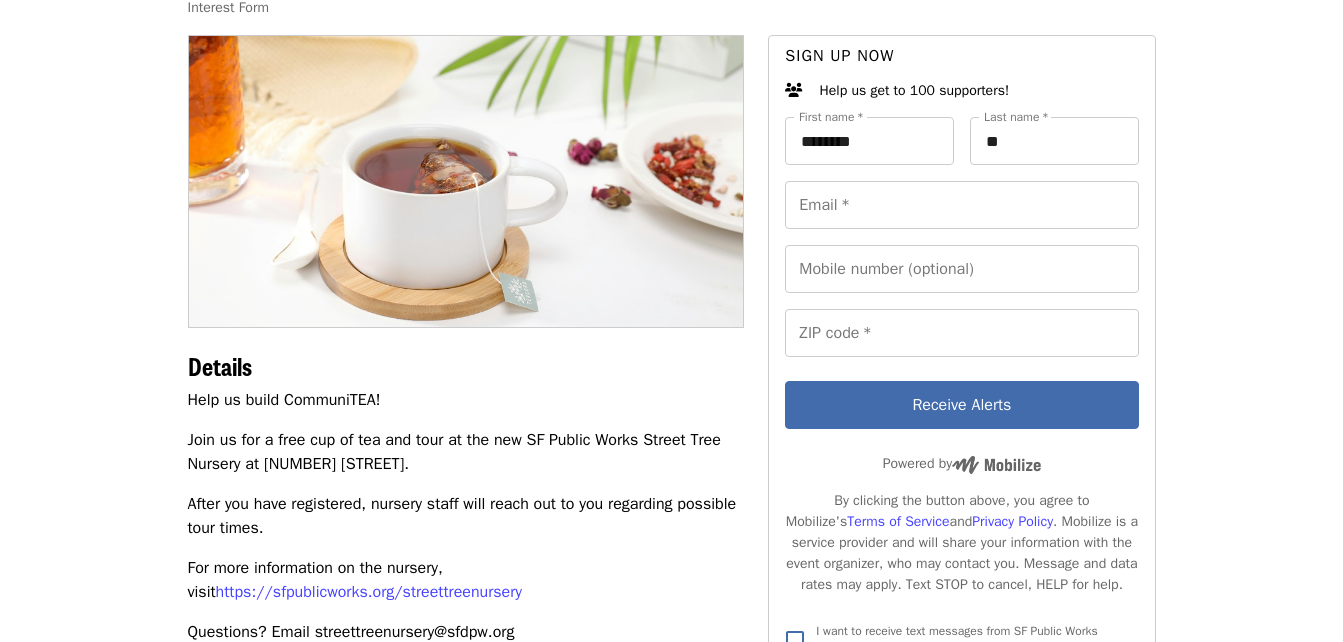 click on "Email   *" at bounding box center (961, 205) 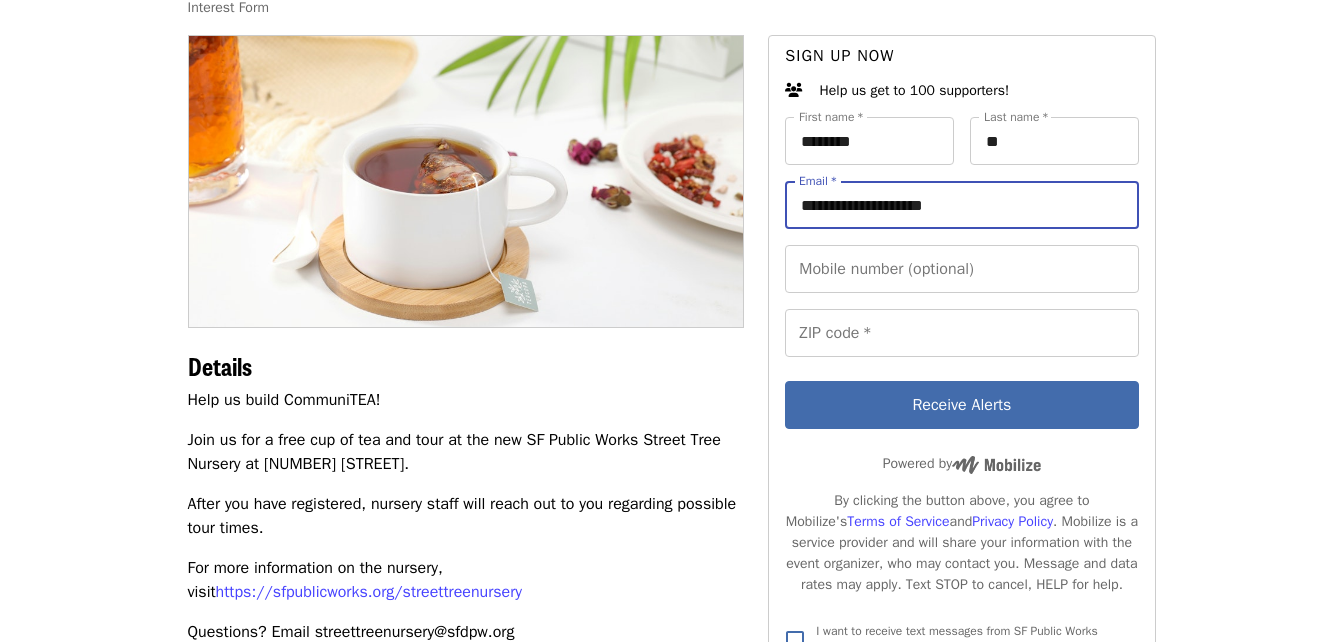 type on "**********" 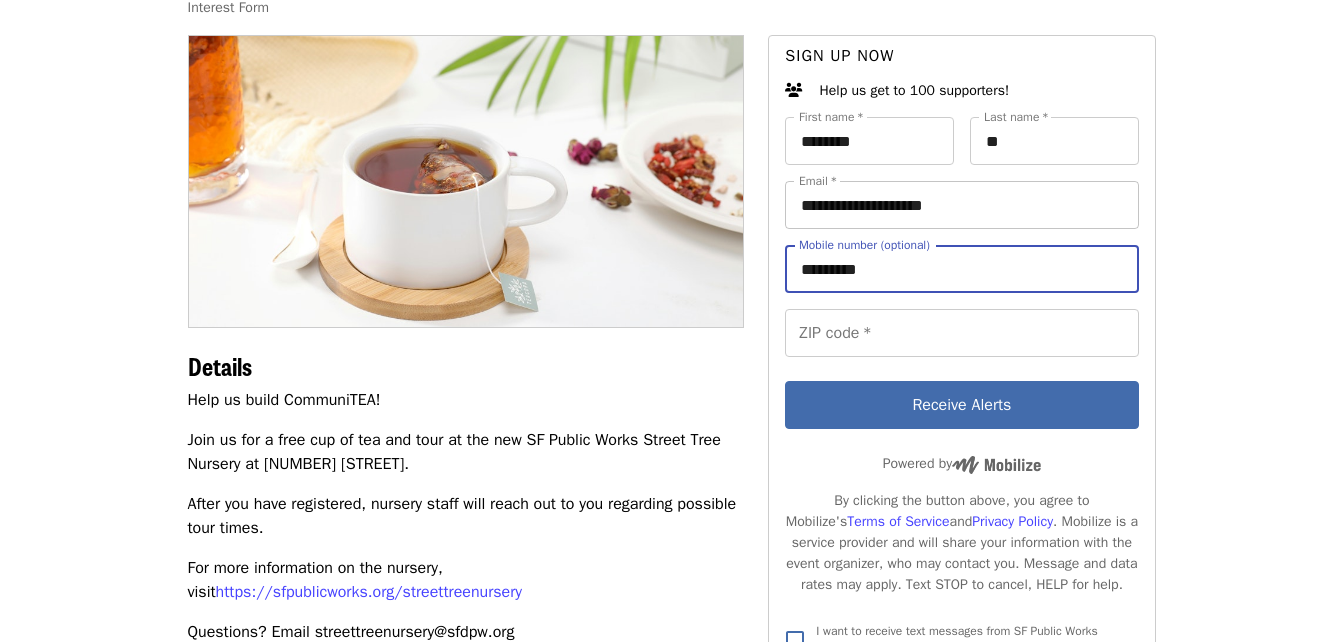 type on "**********" 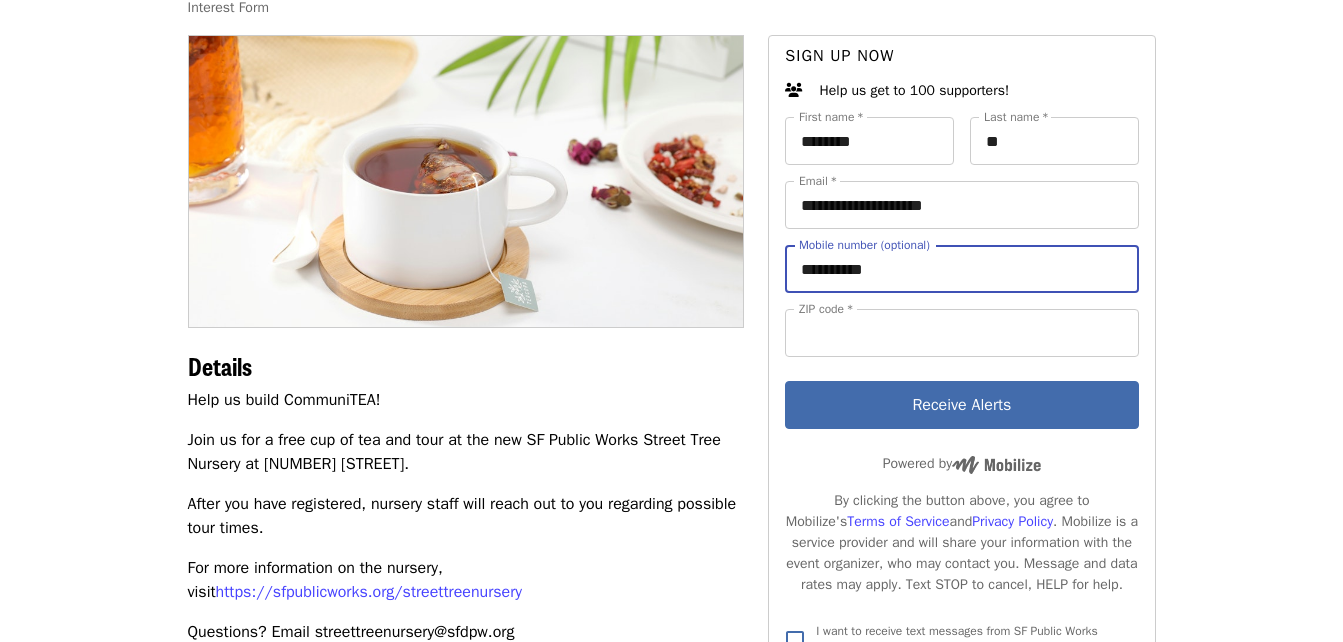 type on "*****" 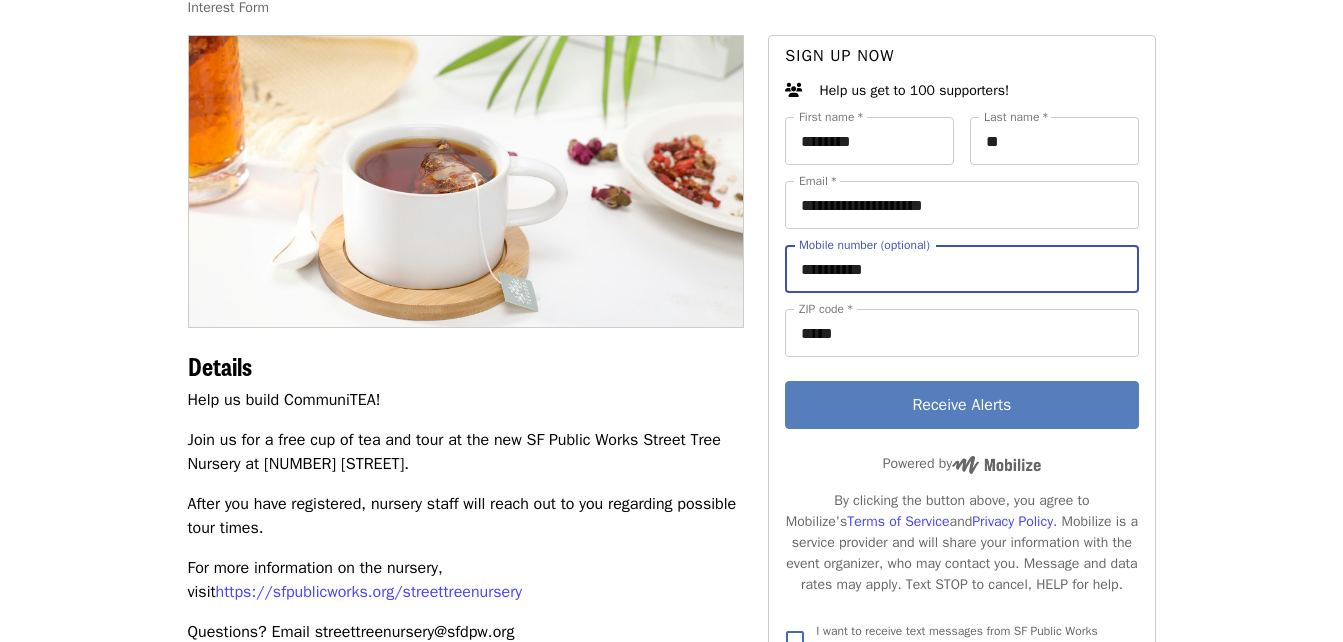 type on "**********" 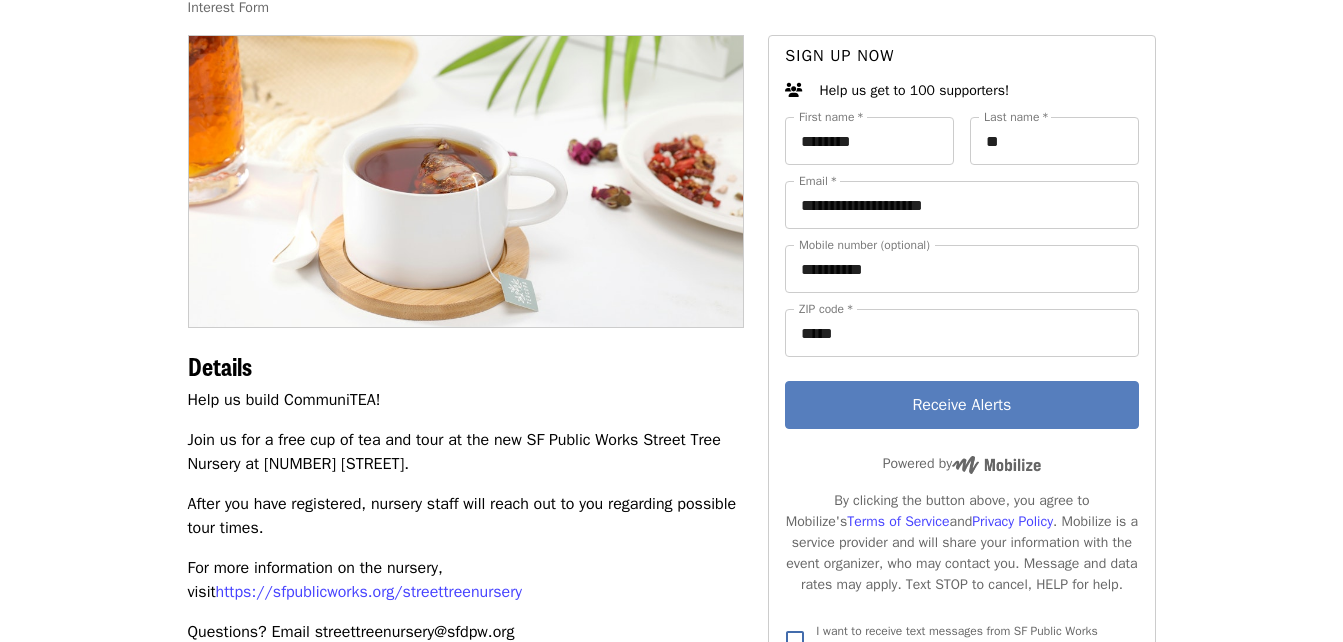 click on "Receive Alerts" at bounding box center [961, 405] 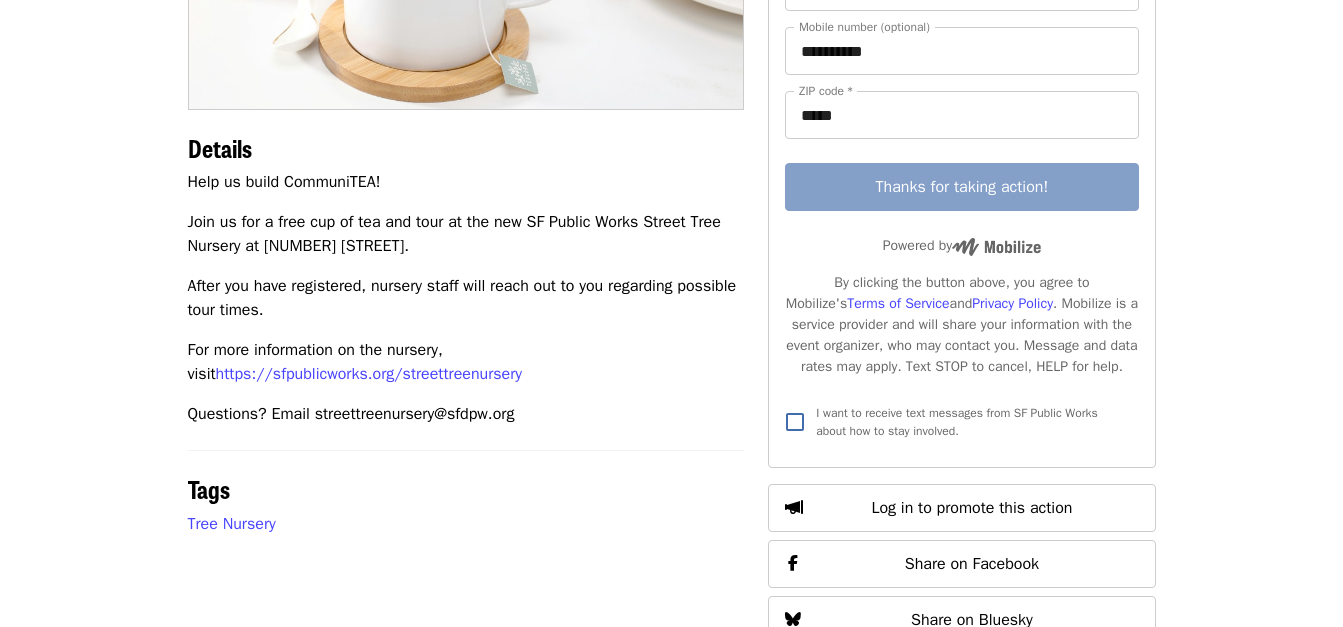 scroll, scrollTop: 0, scrollLeft: 0, axis: both 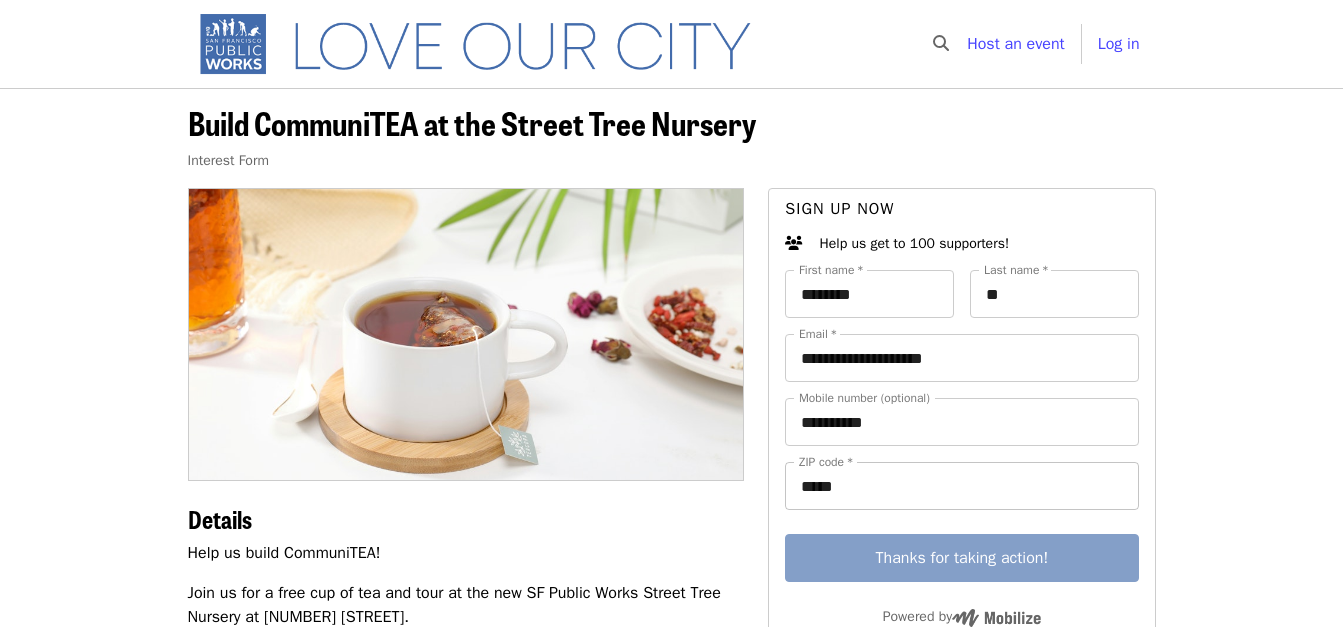 click on "*****" at bounding box center (961, 486) 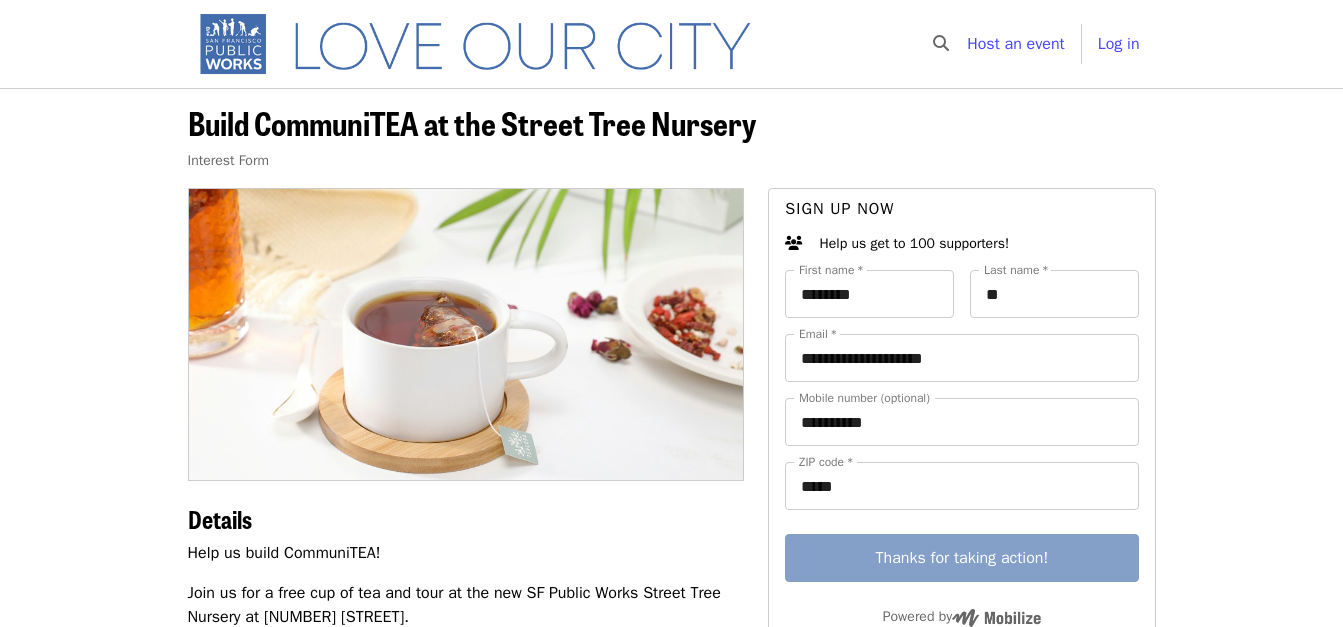 scroll, scrollTop: 0, scrollLeft: 100, axis: horizontal 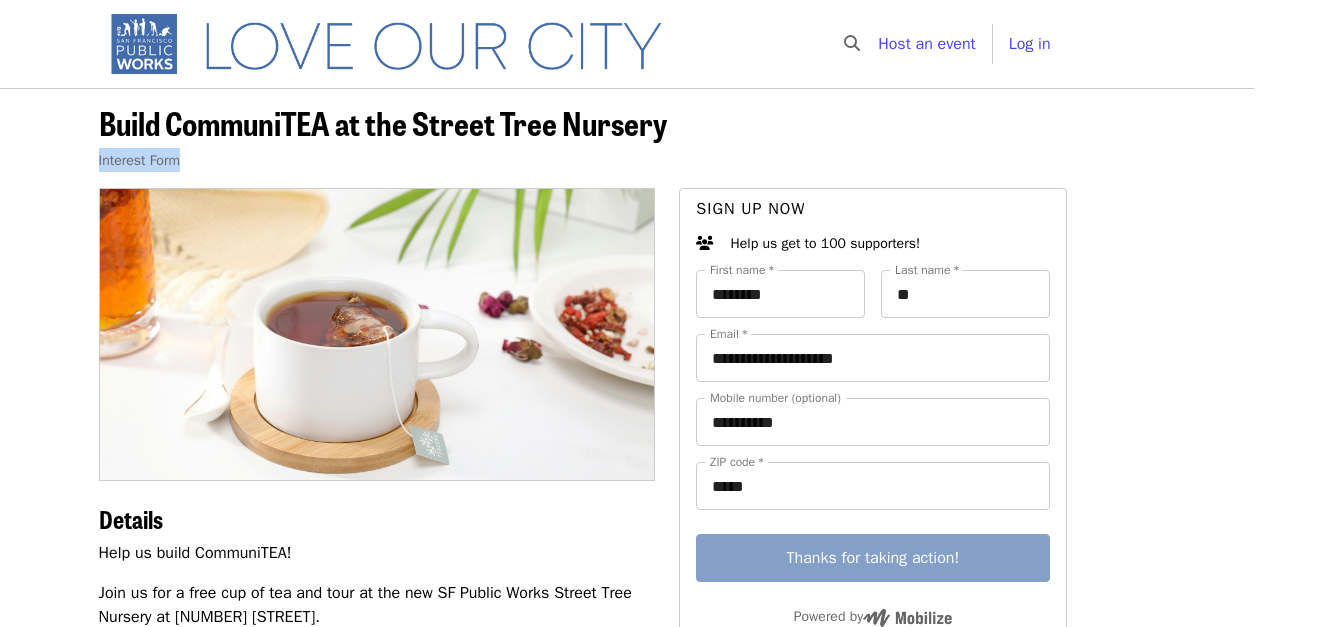 drag, startPoint x: 1242, startPoint y: 184, endPoint x: 1342, endPoint y: 138, distance: 110.0727 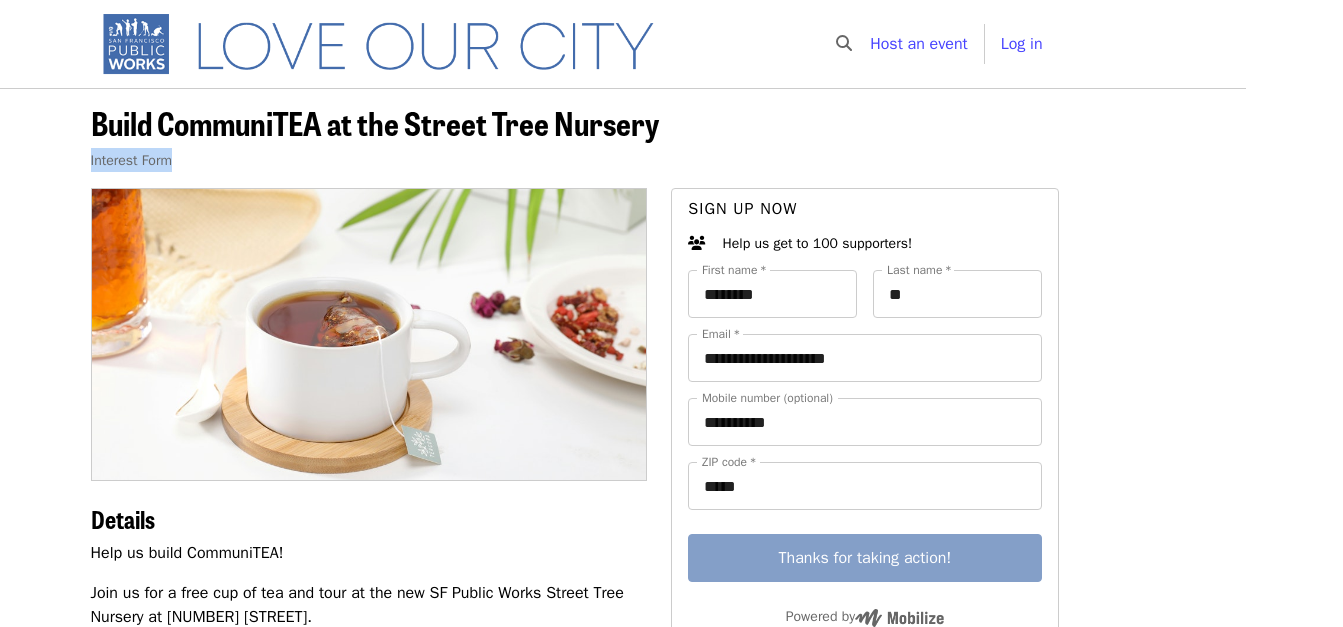 click on "**********" at bounding box center (574, 313) 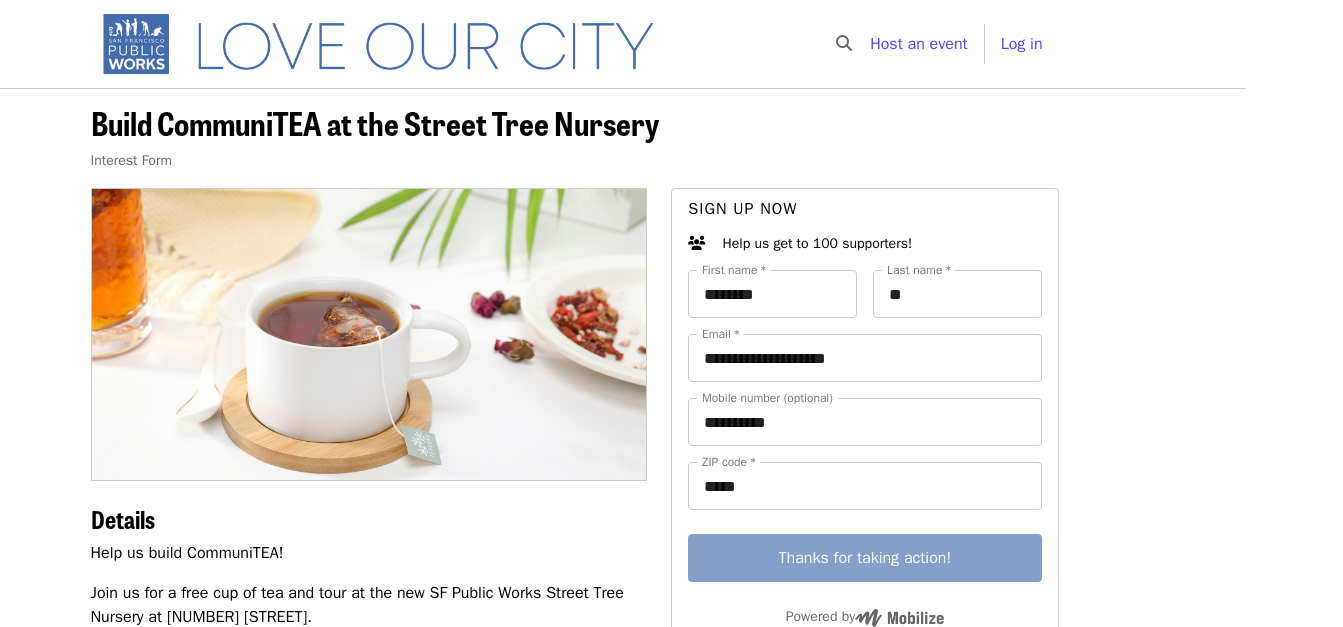 scroll, scrollTop: 0, scrollLeft: 0, axis: both 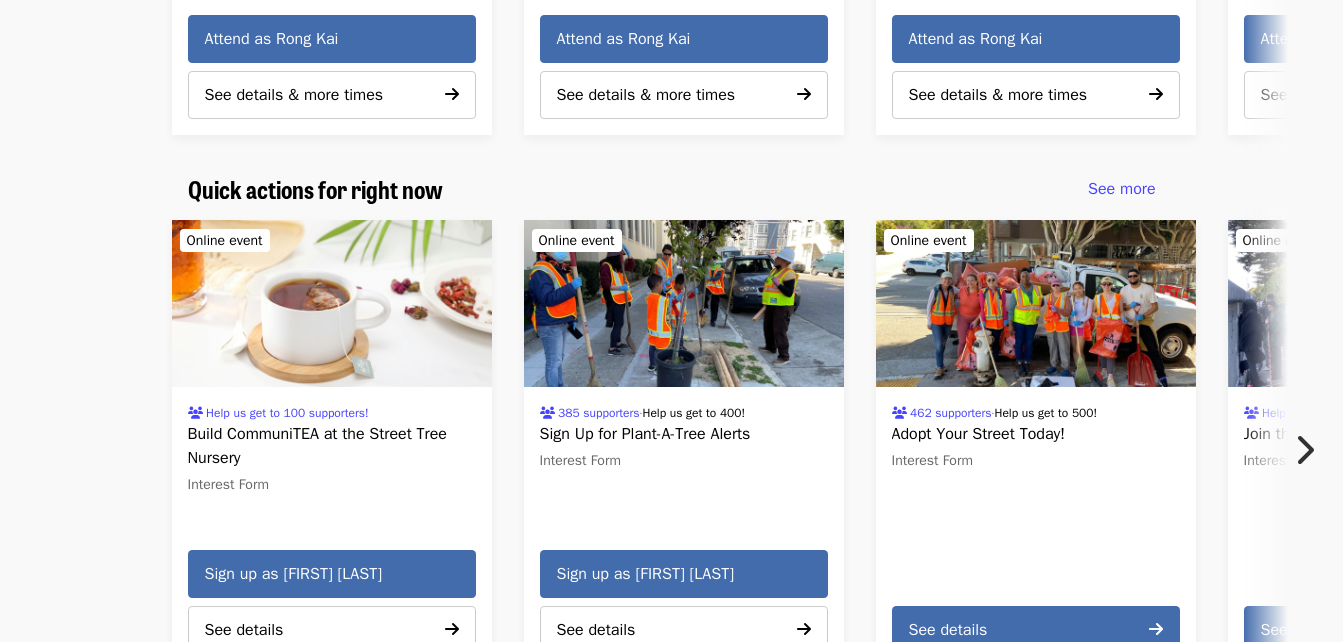 click at bounding box center (684, 304) 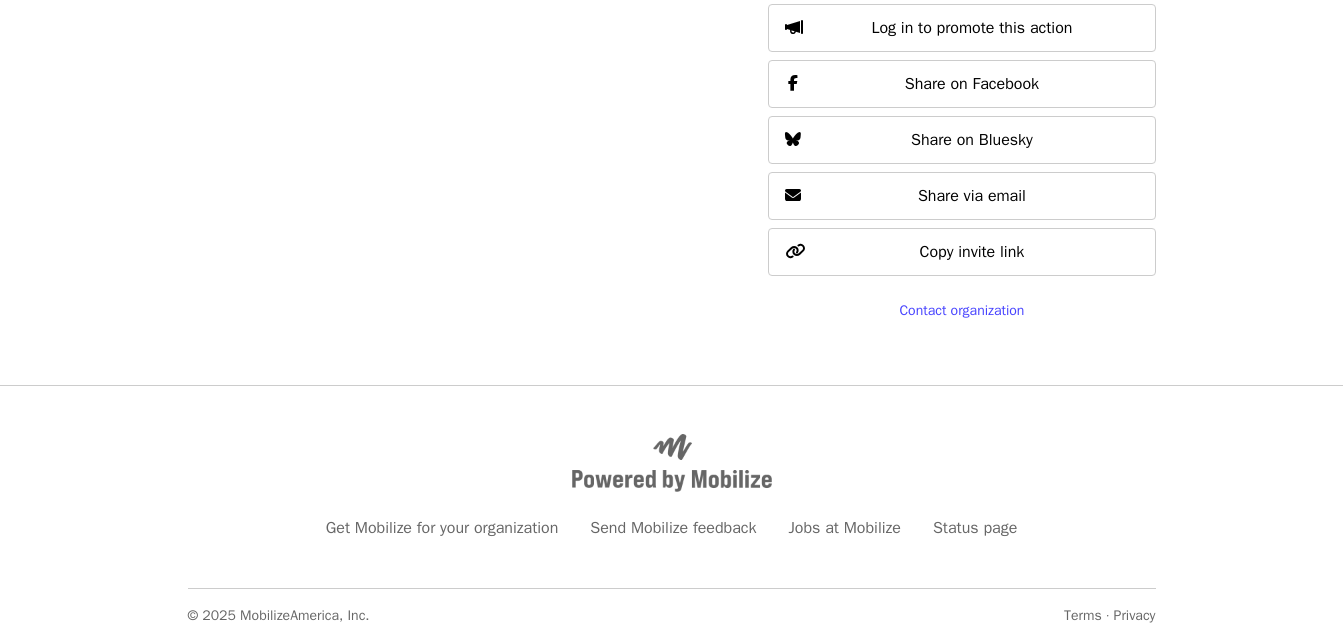 scroll, scrollTop: 0, scrollLeft: 0, axis: both 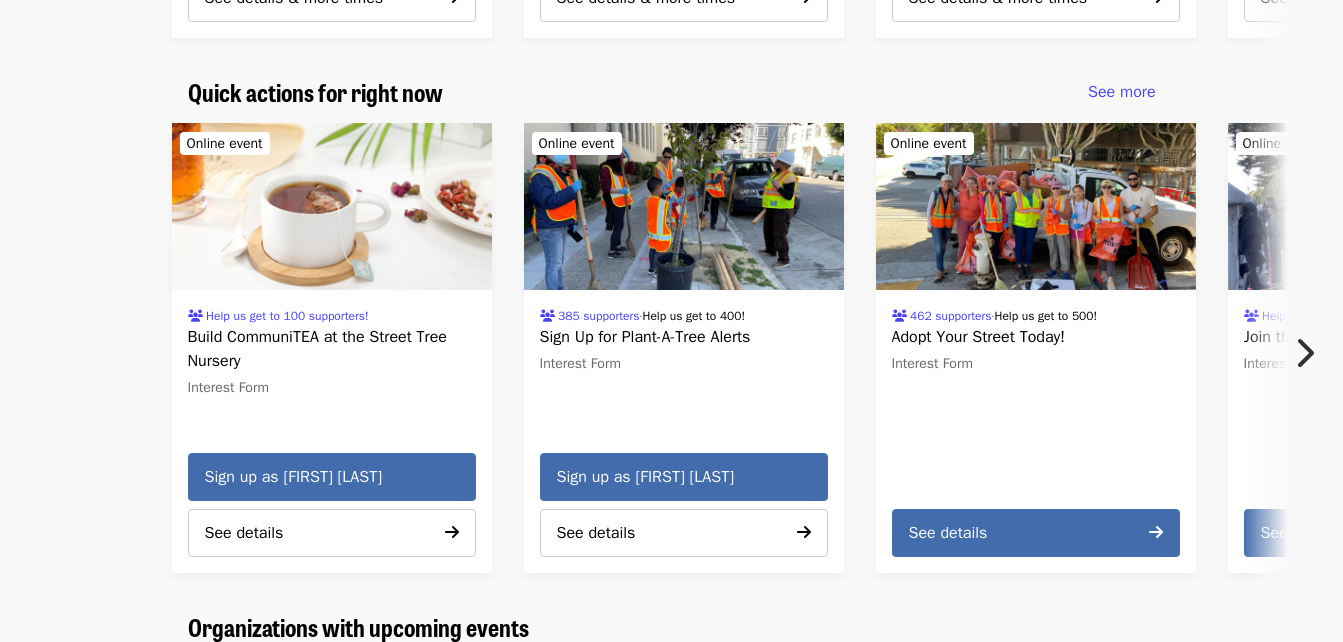 click at bounding box center [1036, 207] 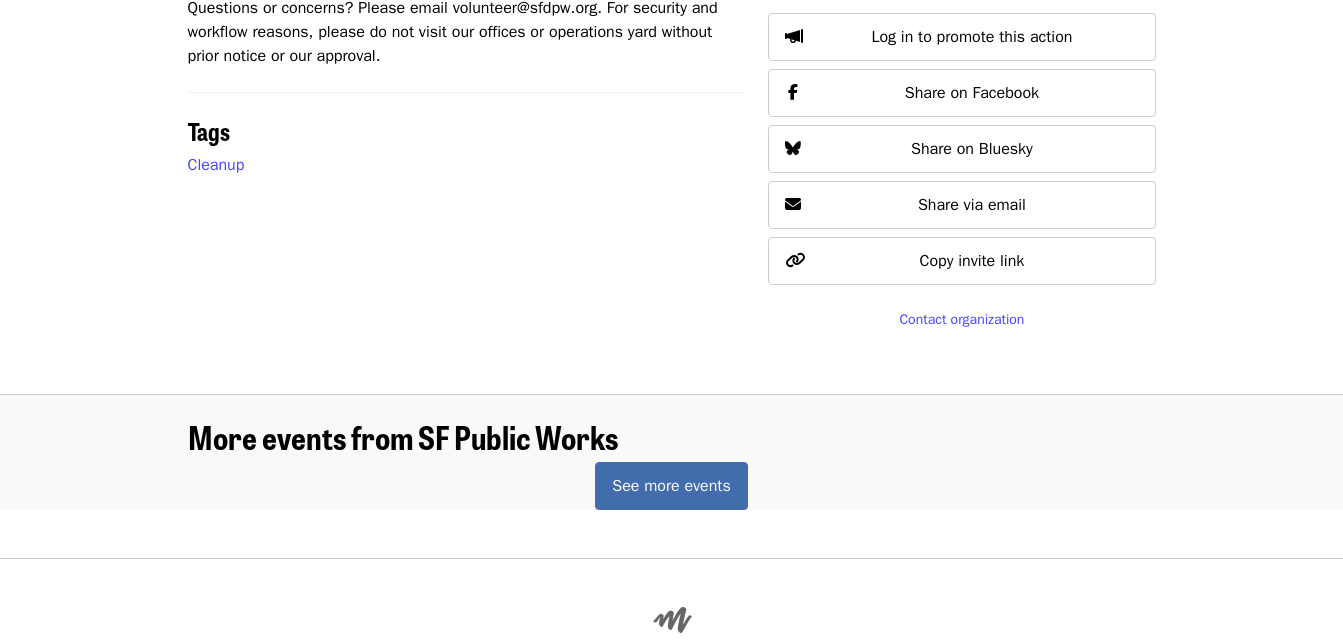 scroll, scrollTop: 0, scrollLeft: 0, axis: both 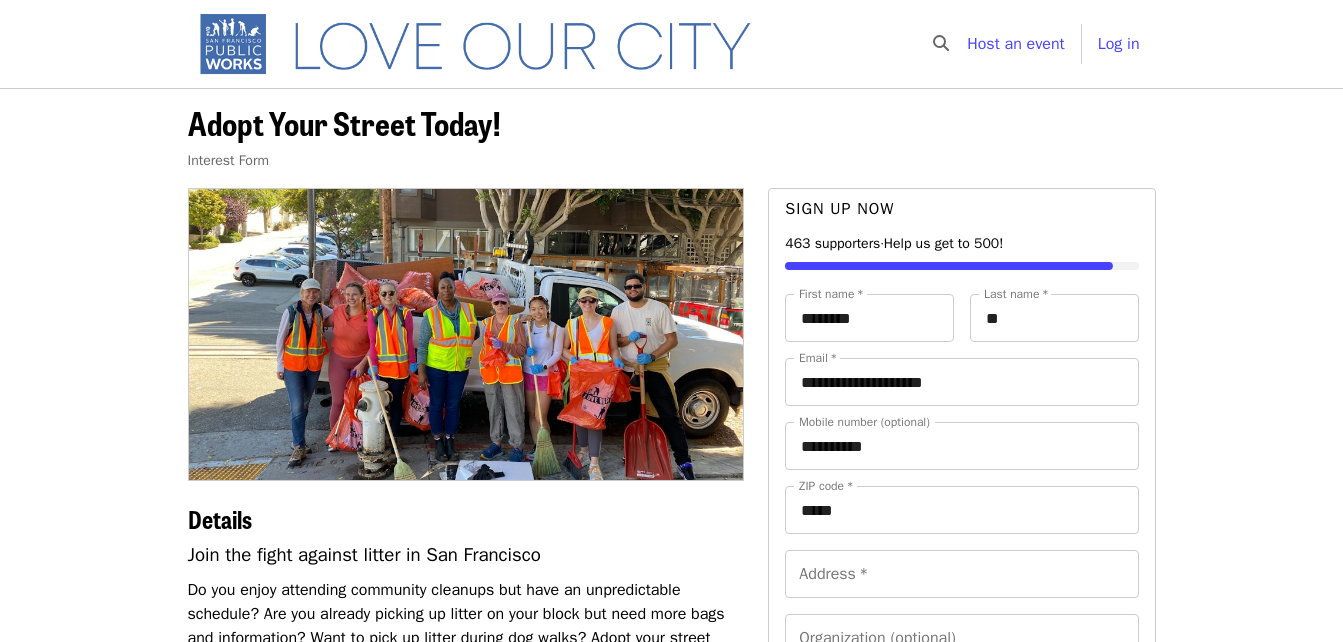 click at bounding box center [935, 266] 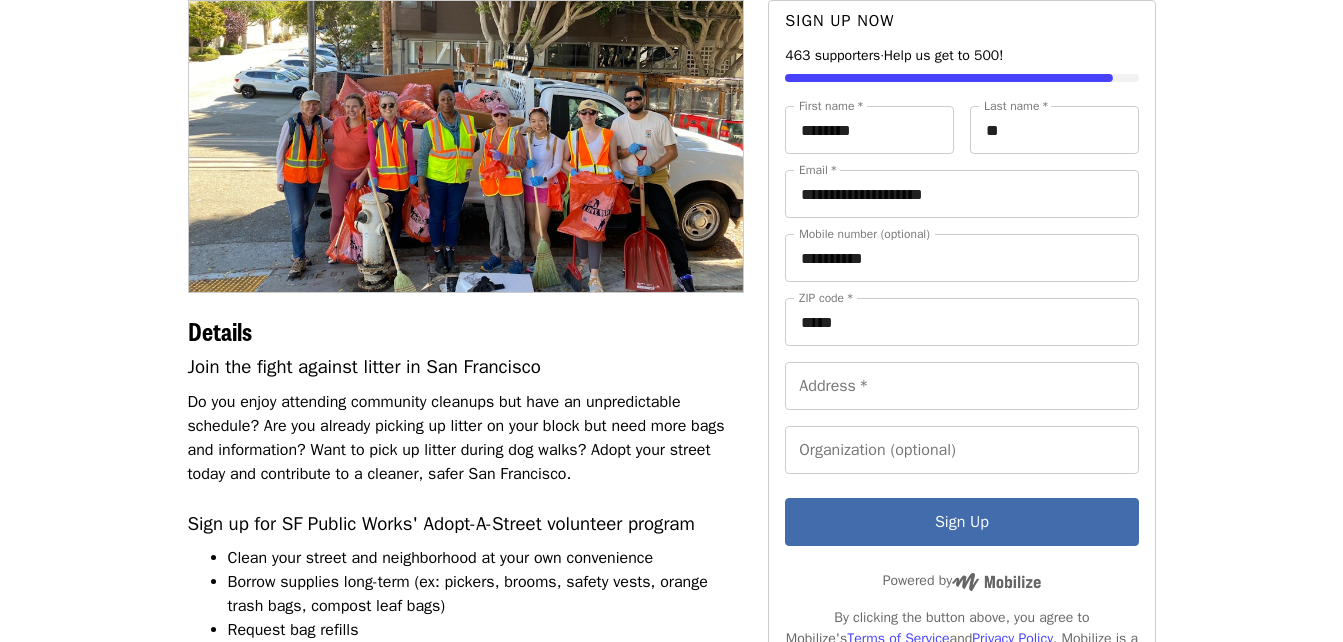 scroll, scrollTop: 0, scrollLeft: 0, axis: both 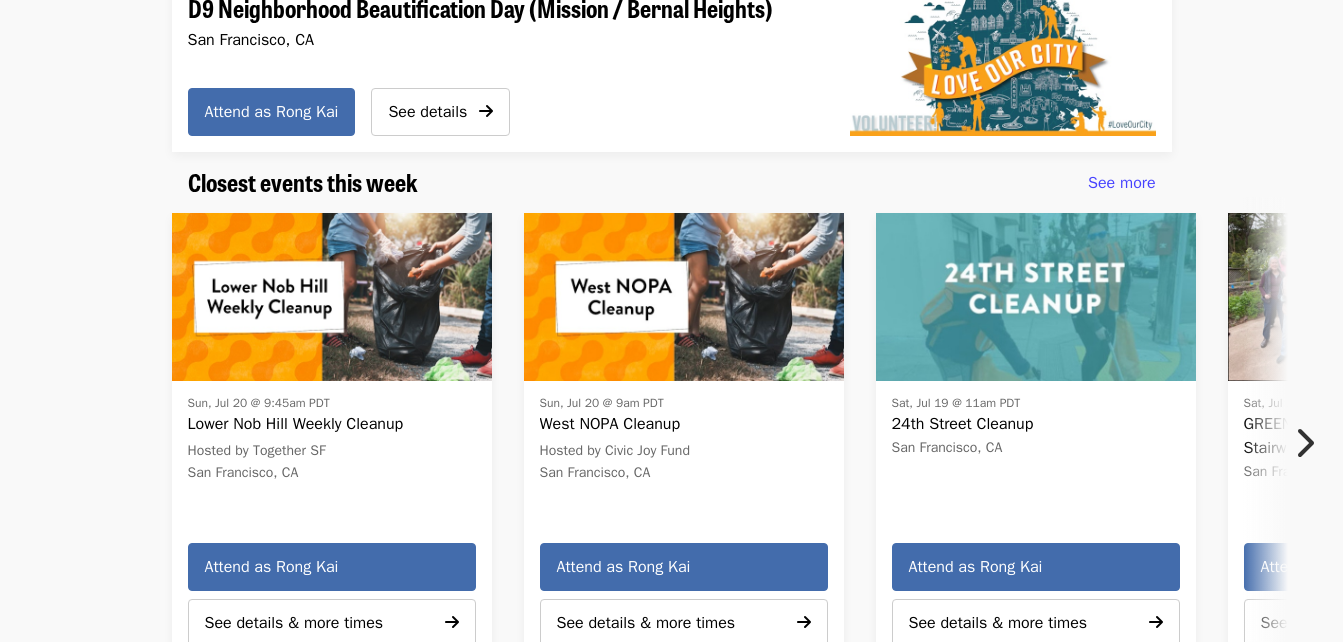 click at bounding box center (1304, 443) 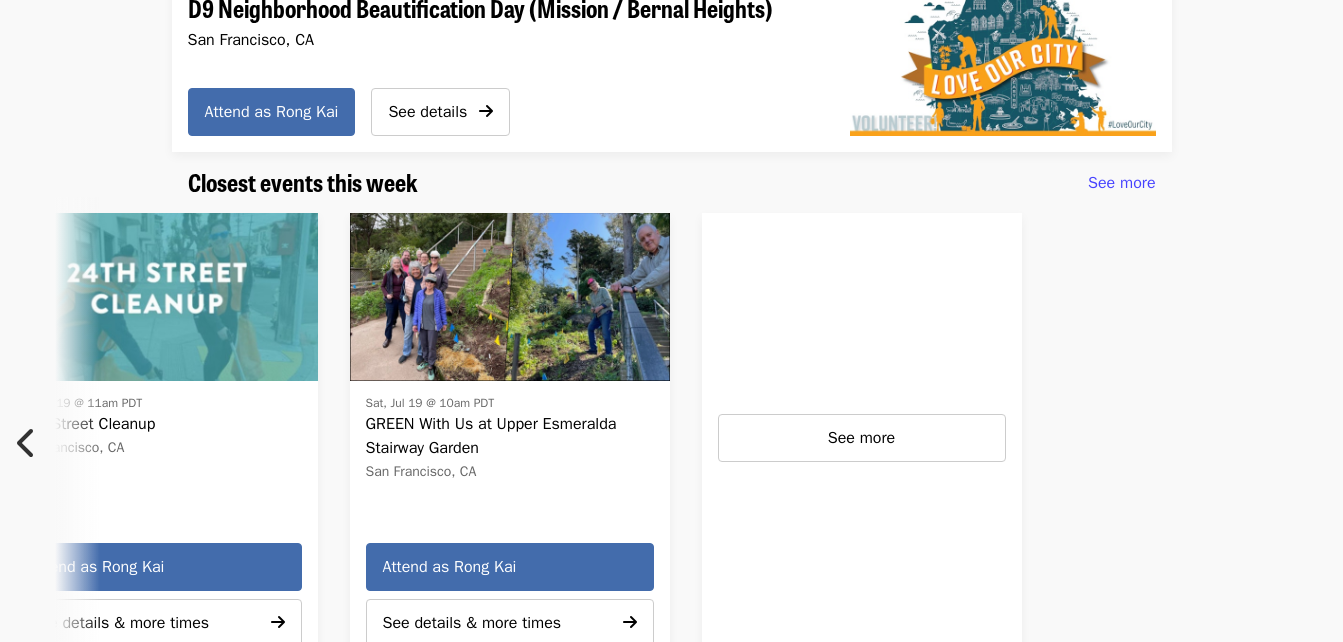 scroll, scrollTop: 0, scrollLeft: 880, axis: horizontal 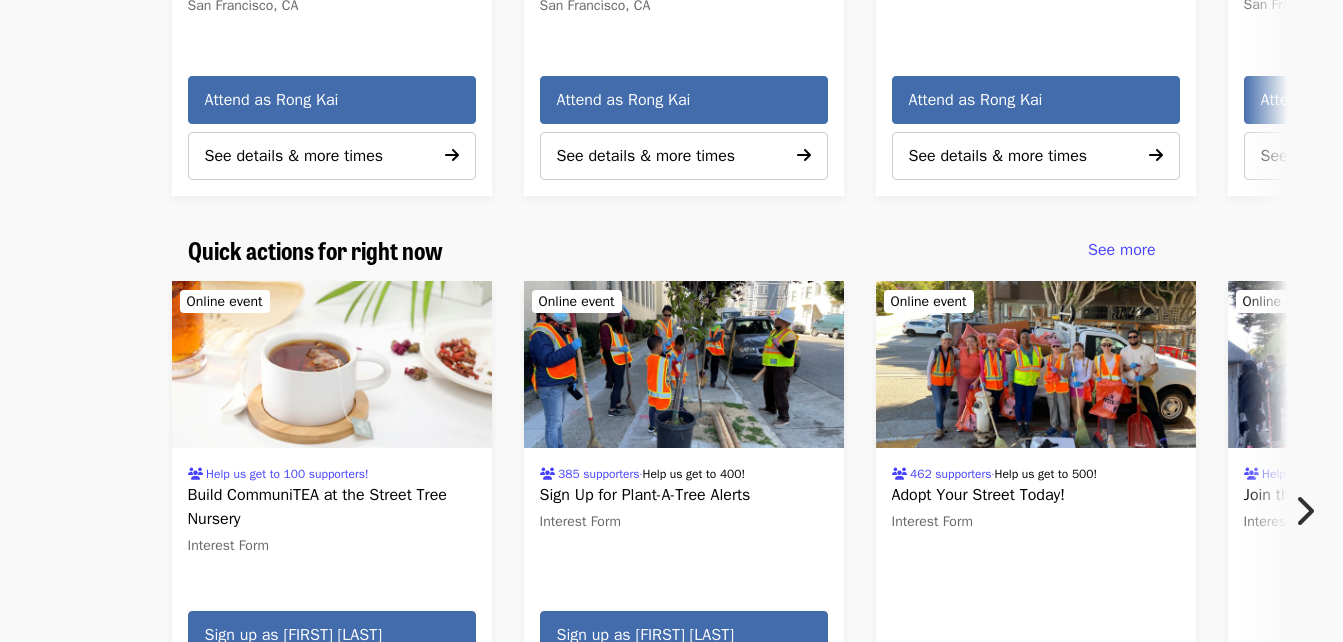 click at bounding box center (1304, 511) 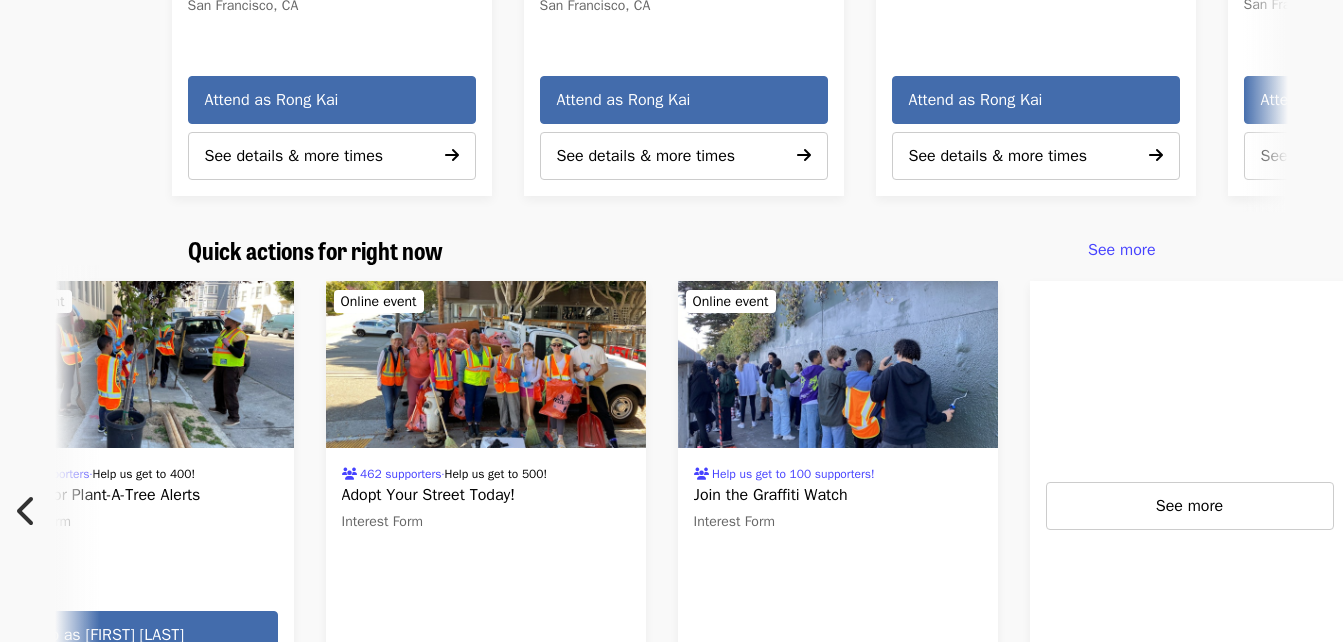 scroll, scrollTop: 0, scrollLeft: 880, axis: horizontal 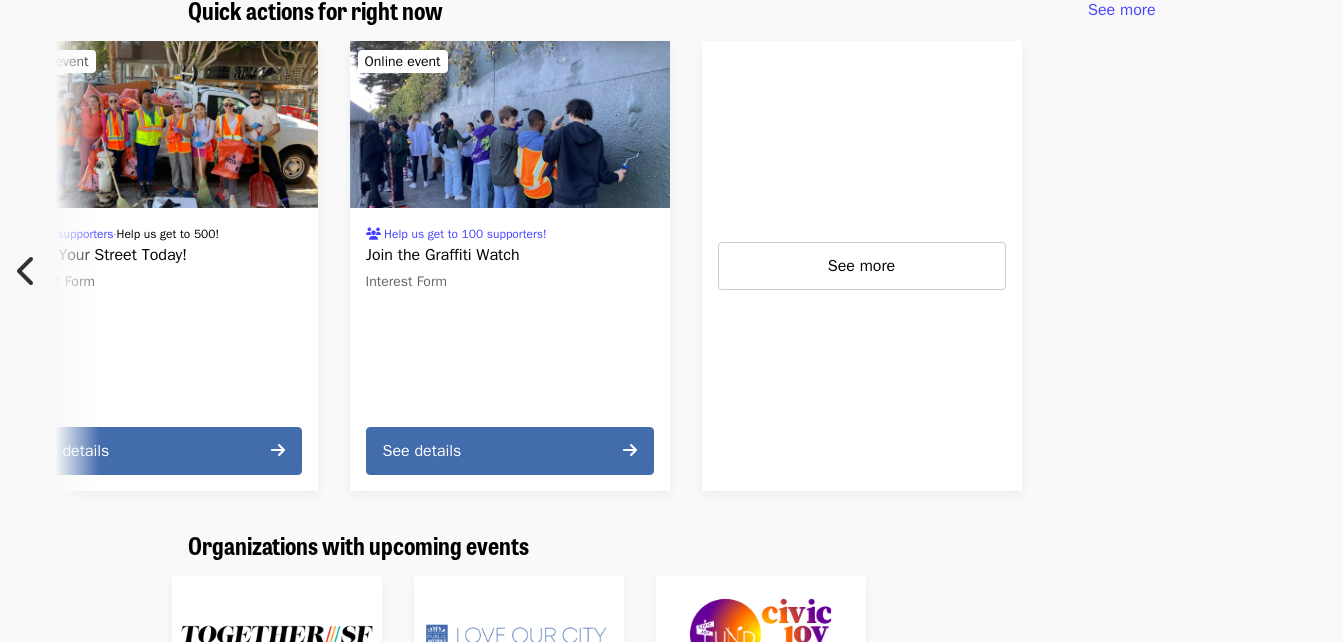 click at bounding box center [27, 271] 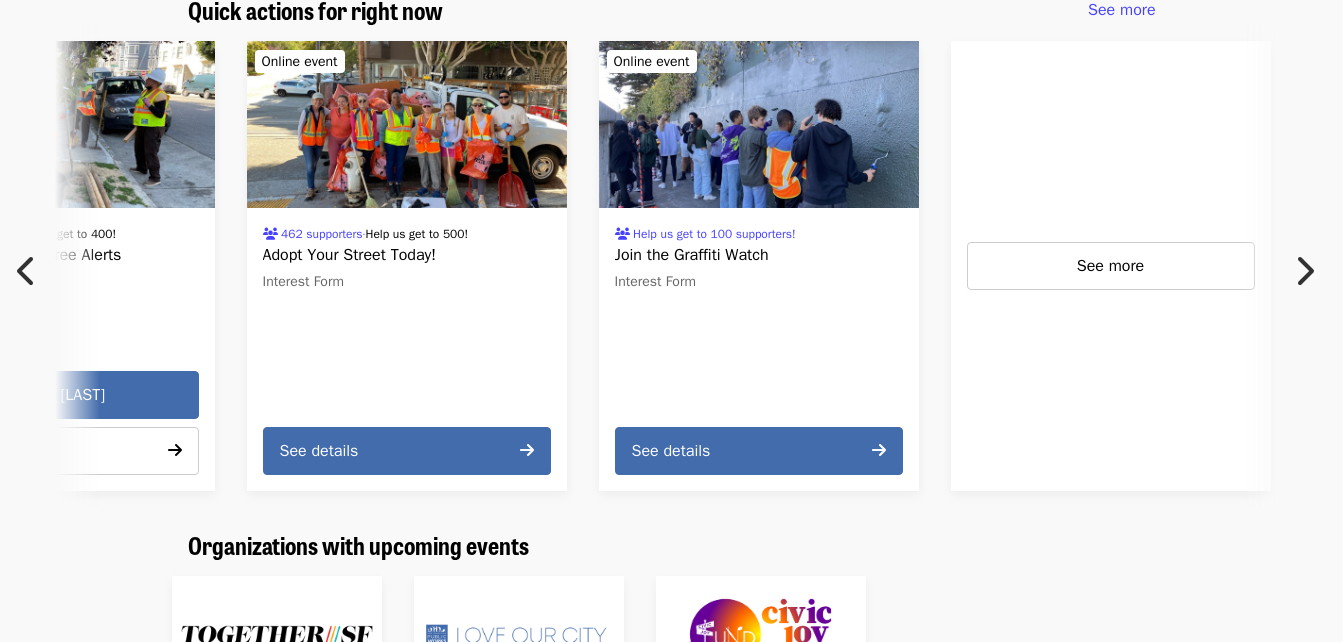 scroll, scrollTop: 0, scrollLeft: 0, axis: both 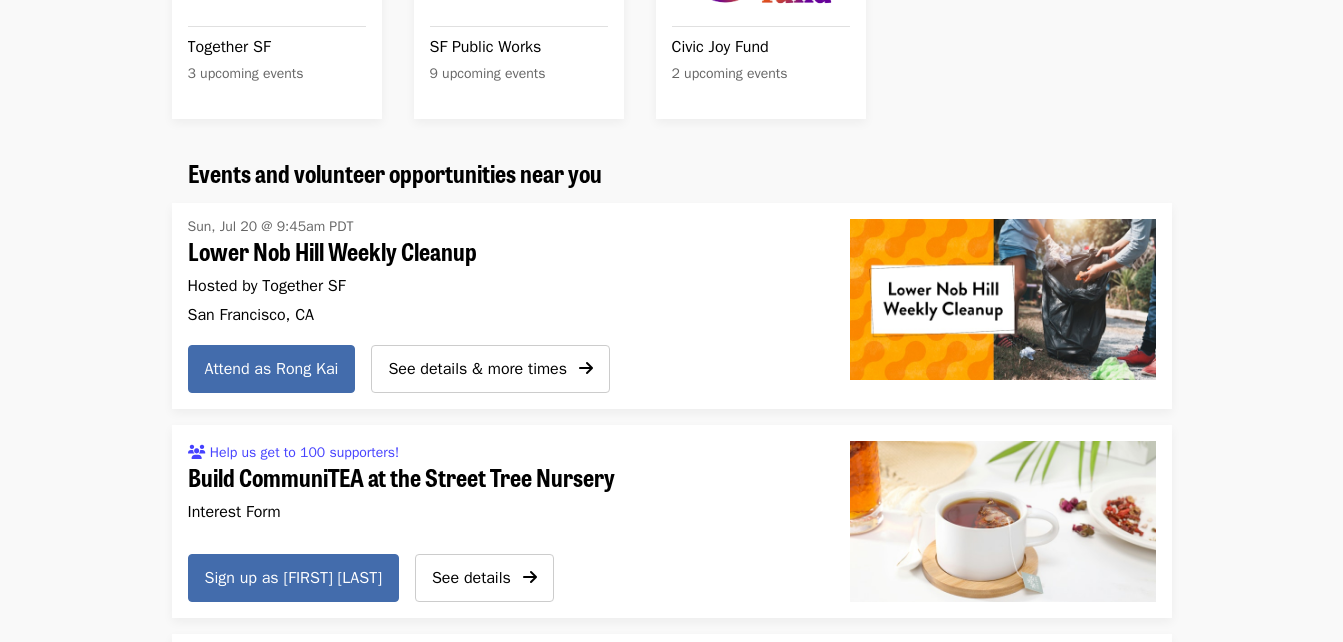 click at bounding box center [1003, 299] 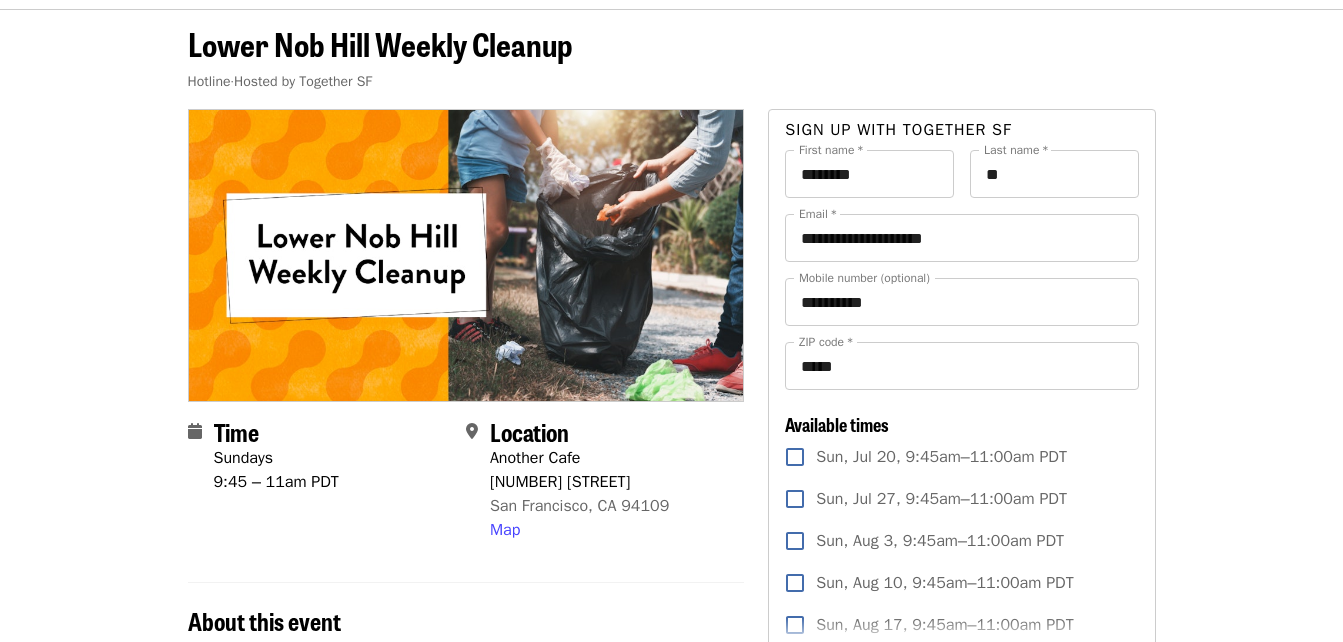 scroll, scrollTop: 0, scrollLeft: 0, axis: both 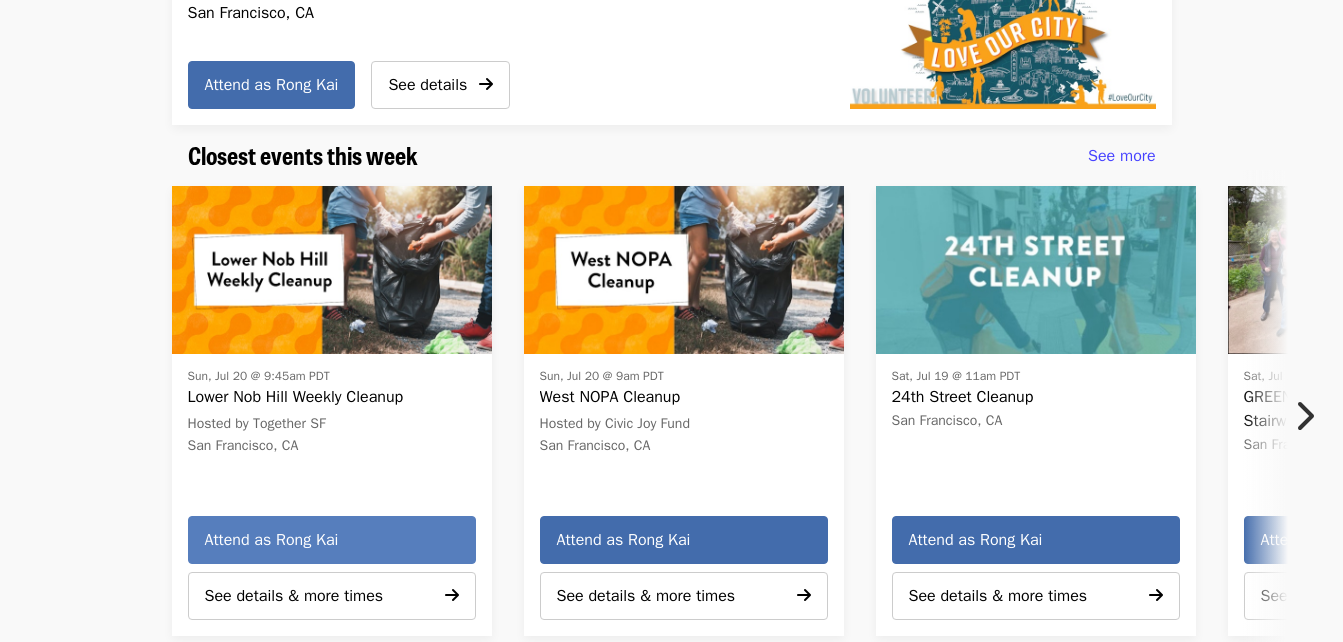 click on "Attend as Rong Kai" at bounding box center [332, 540] 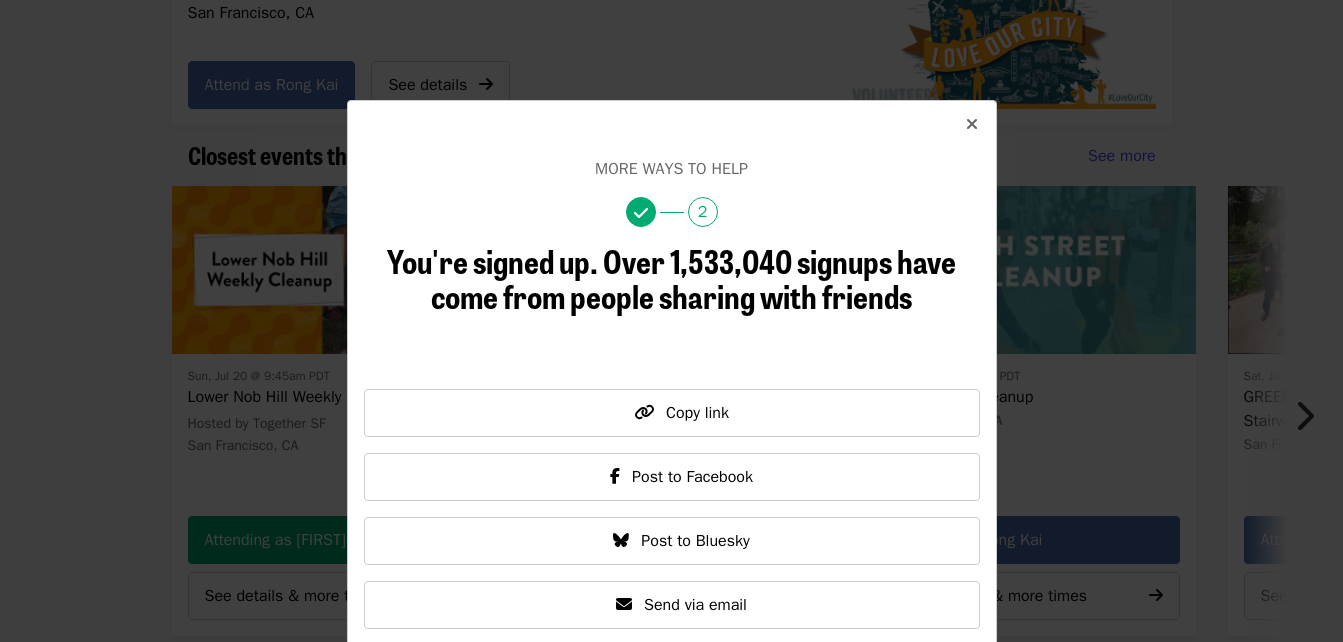click at bounding box center [972, 124] 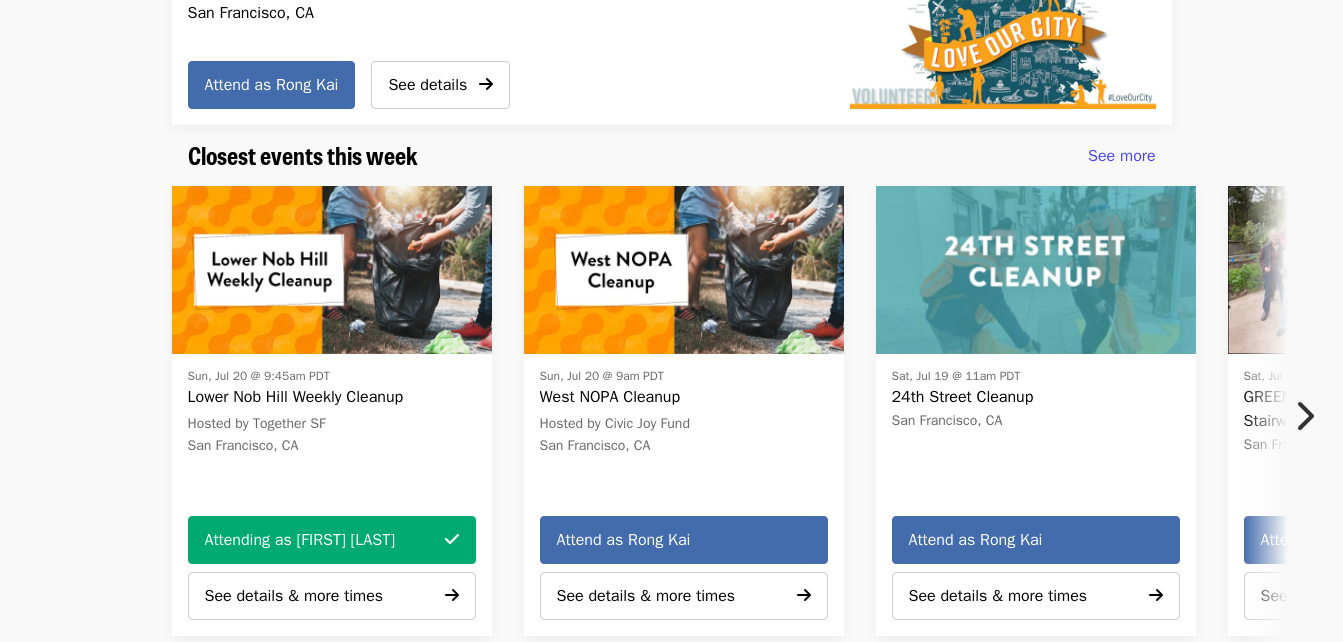 click on "Sun, Jul 20 @ 9:45am PDT Lower Nob Hill Weekly Cleanup Hosted by Together SF [CITY], [STATE] Attending as [FIRST] [LAST] See details & more times" at bounding box center [332, 495] 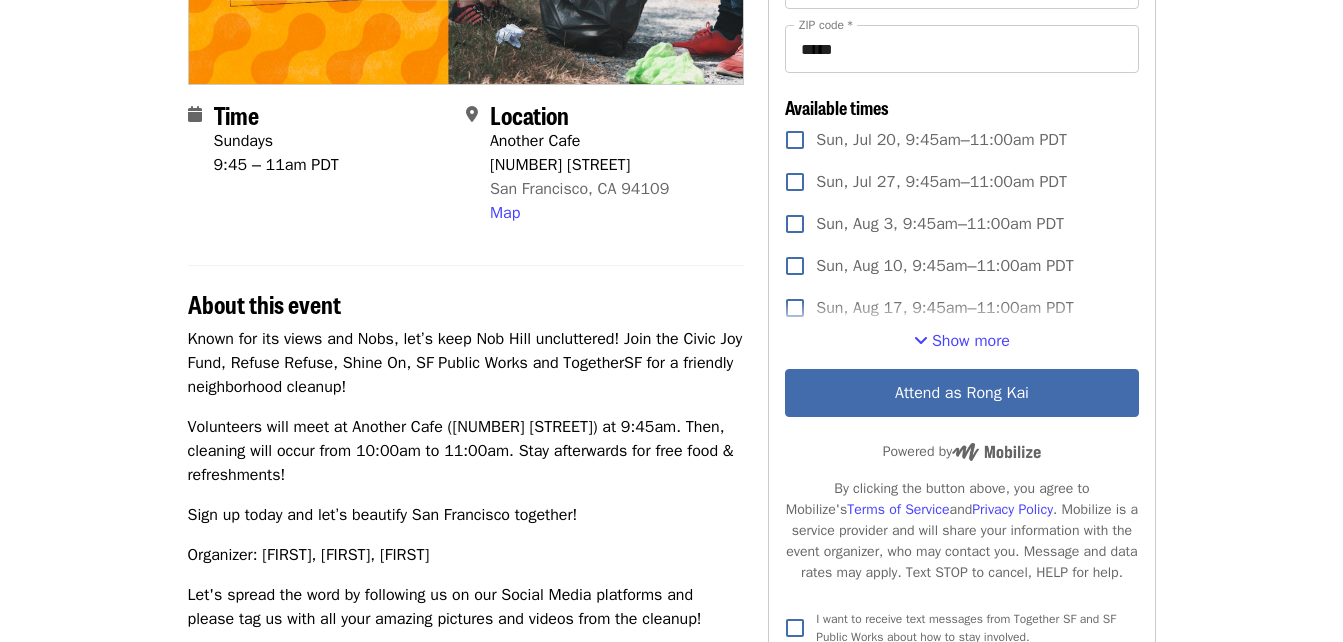 scroll, scrollTop: 0, scrollLeft: 0, axis: both 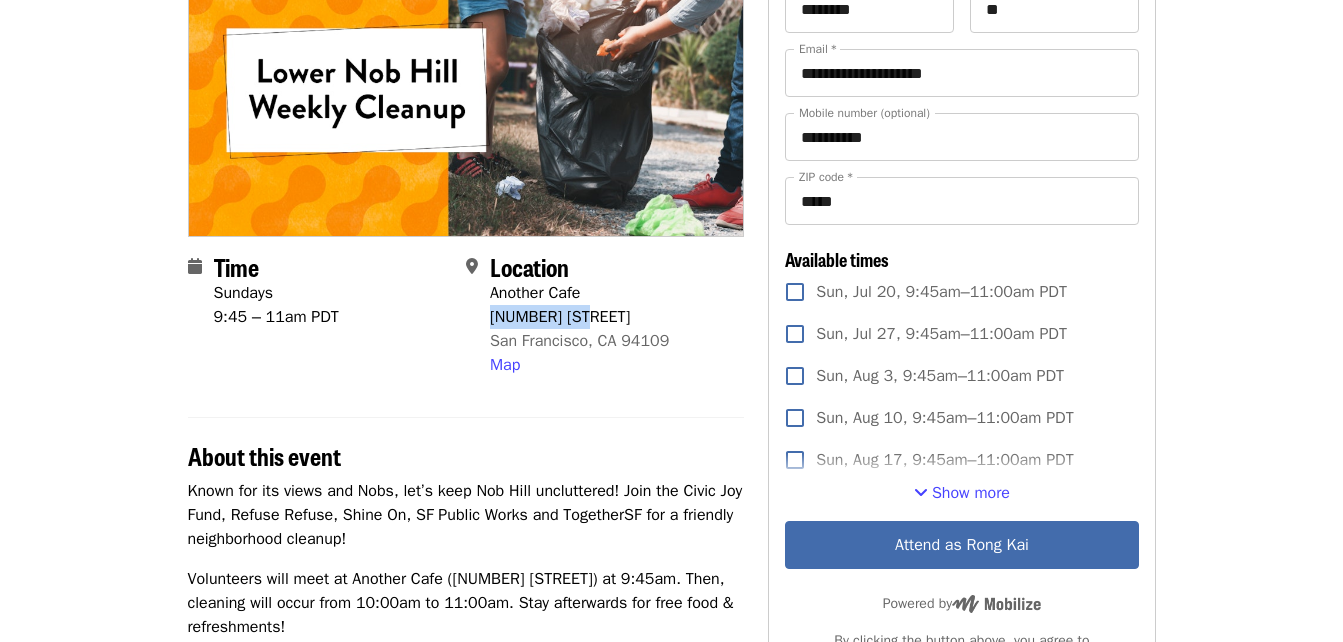 drag, startPoint x: 492, startPoint y: 318, endPoint x: 587, endPoint y: 316, distance: 95.02105 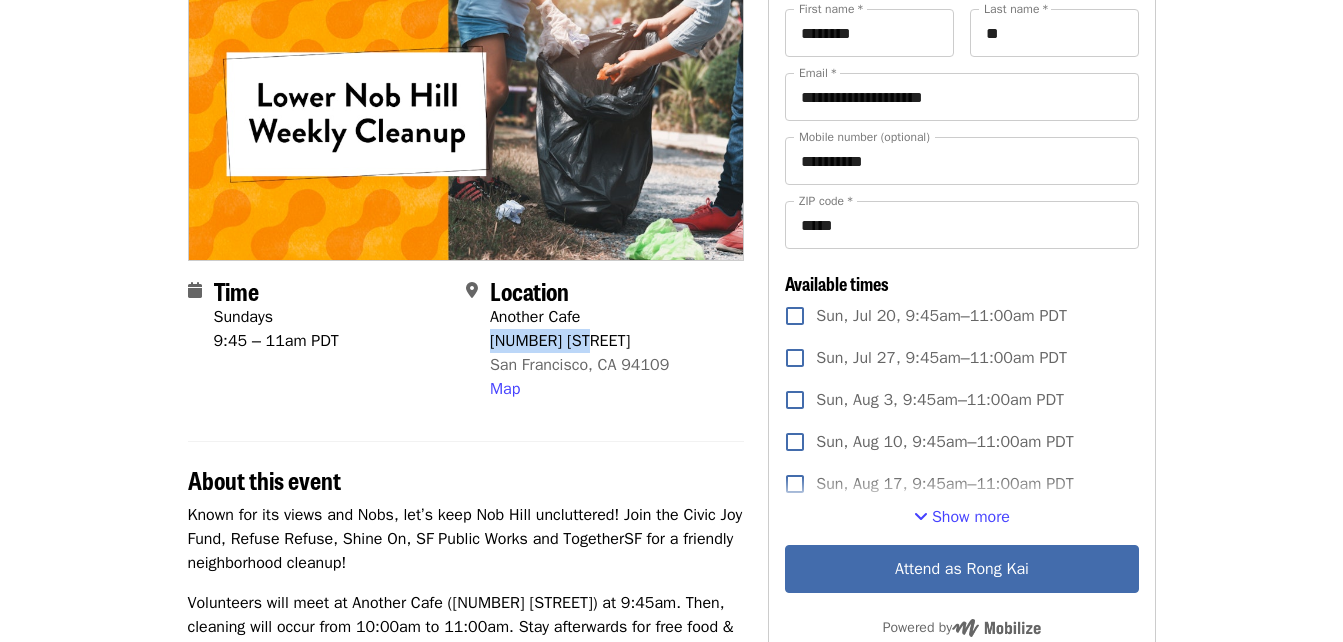 scroll, scrollTop: 251, scrollLeft: 0, axis: vertical 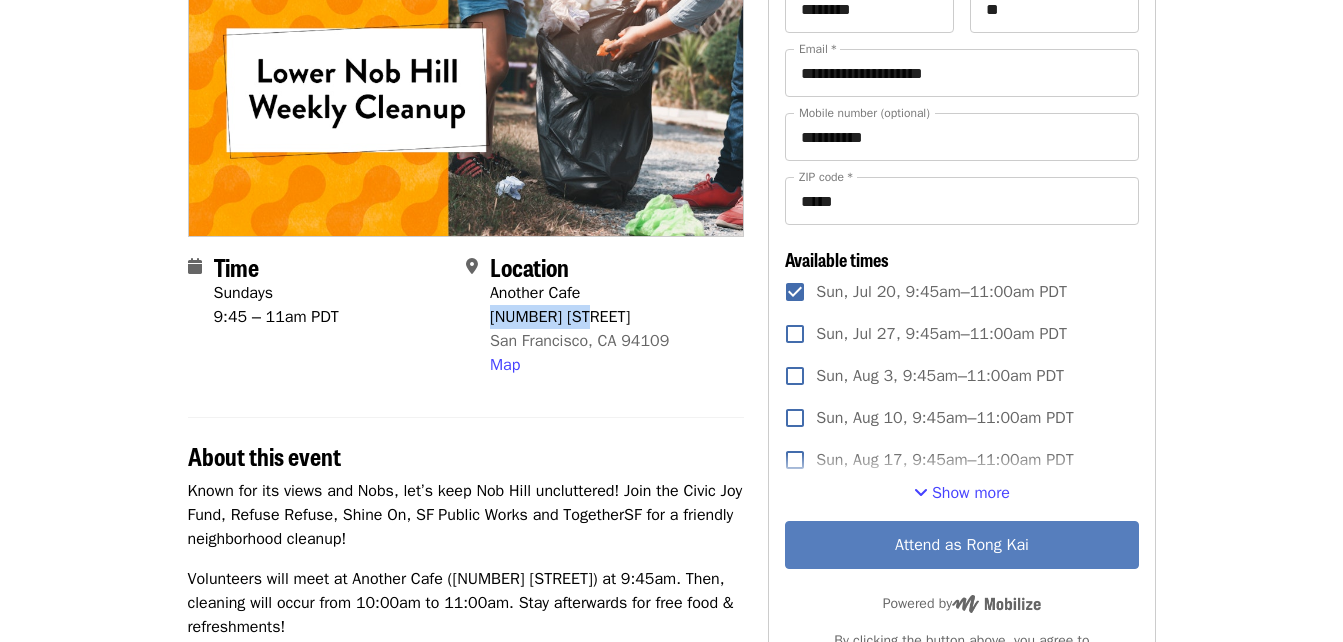 click on "Attend as Rong Kai" at bounding box center [961, 545] 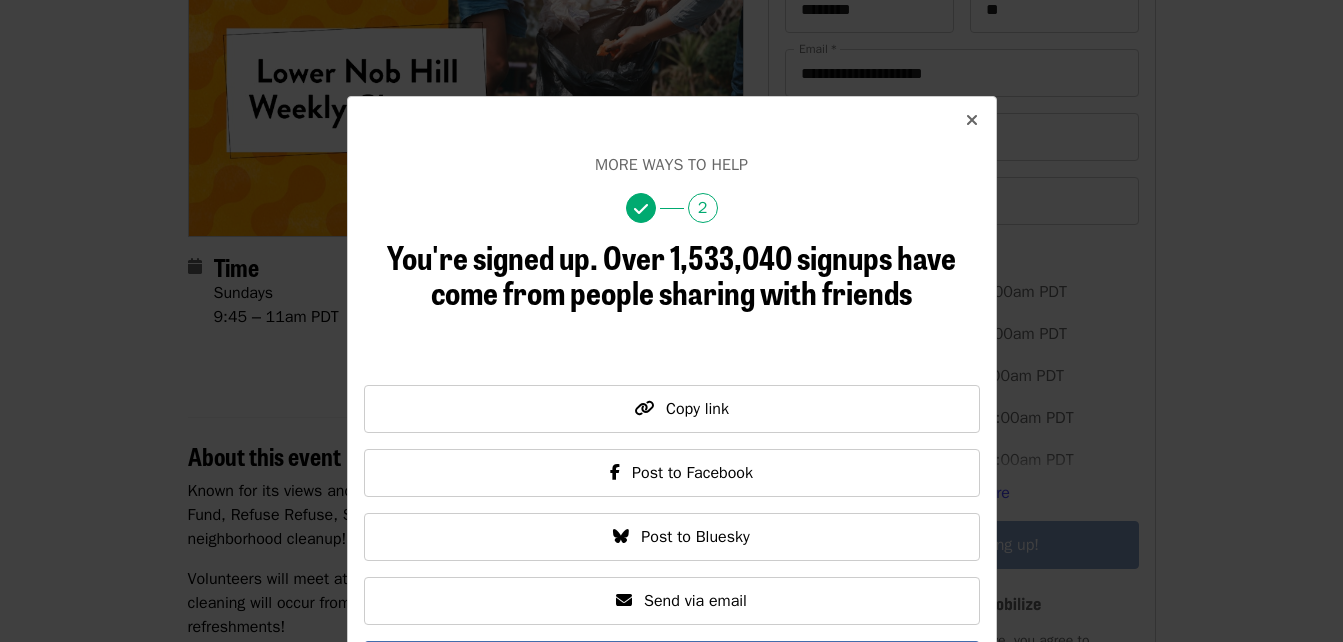scroll, scrollTop: 0, scrollLeft: 0, axis: both 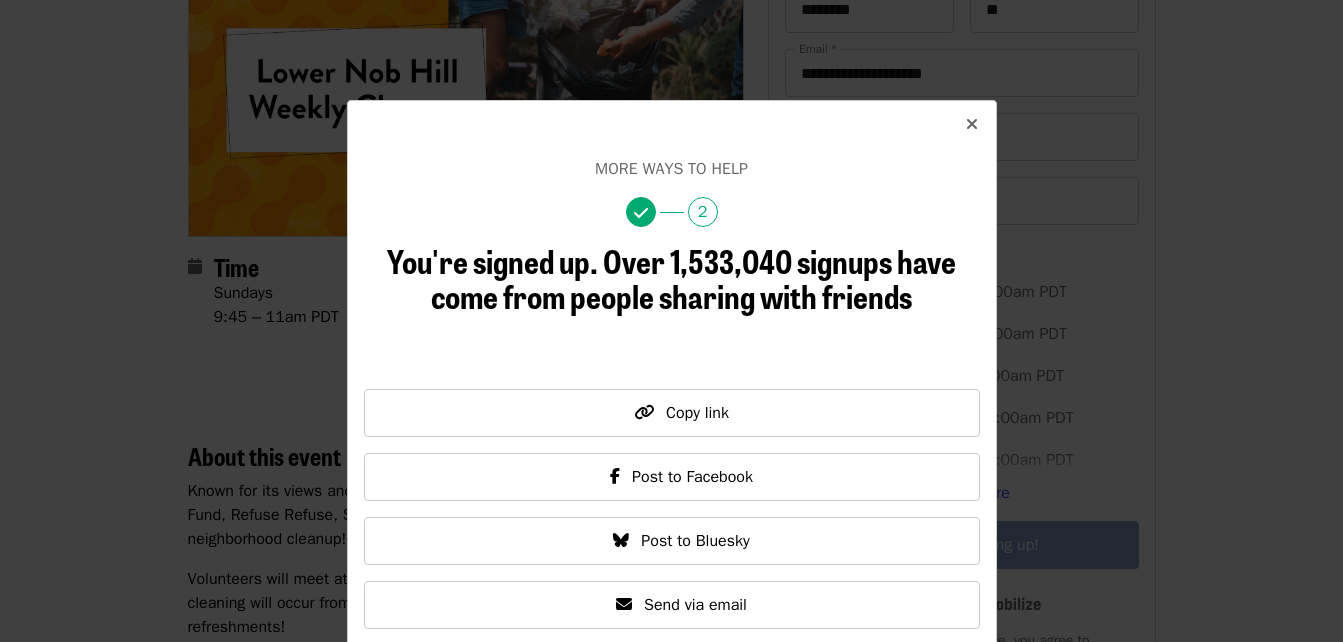 click at bounding box center (972, 124) 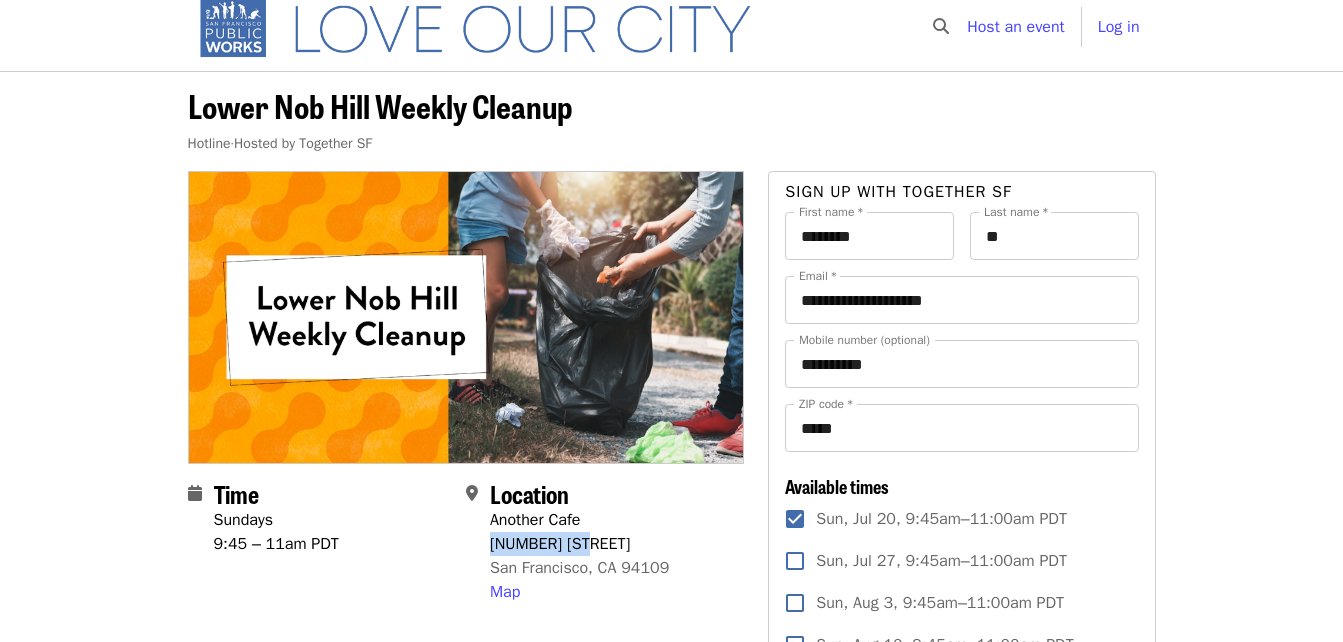 scroll, scrollTop: 0, scrollLeft: 0, axis: both 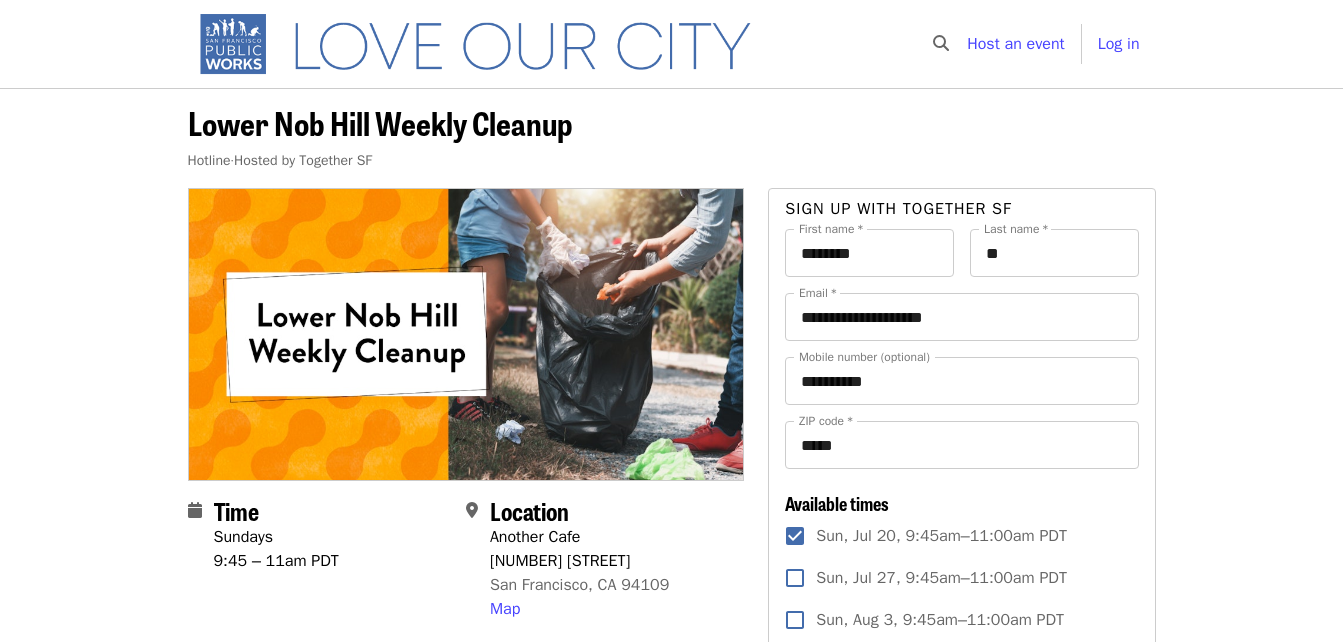click on "Lower Nob Hill Weekly Cleanup Hotline  ·  Hosted by Together SF" at bounding box center (671, 138) 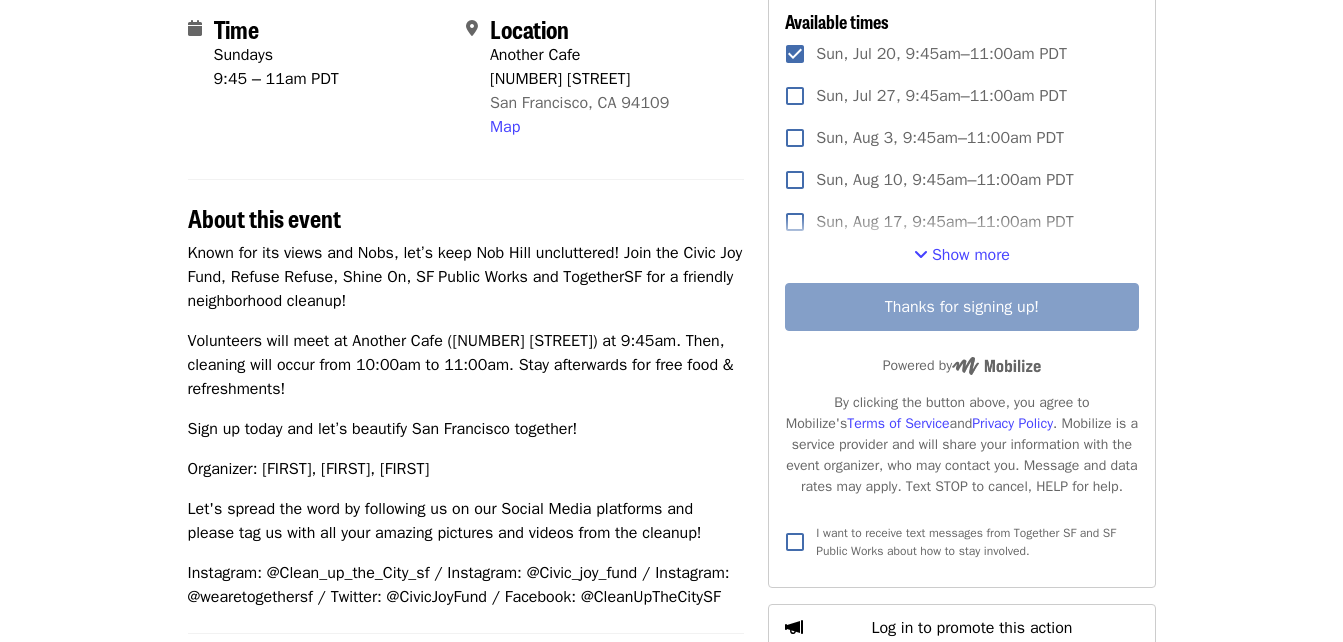 scroll, scrollTop: 489, scrollLeft: 0, axis: vertical 